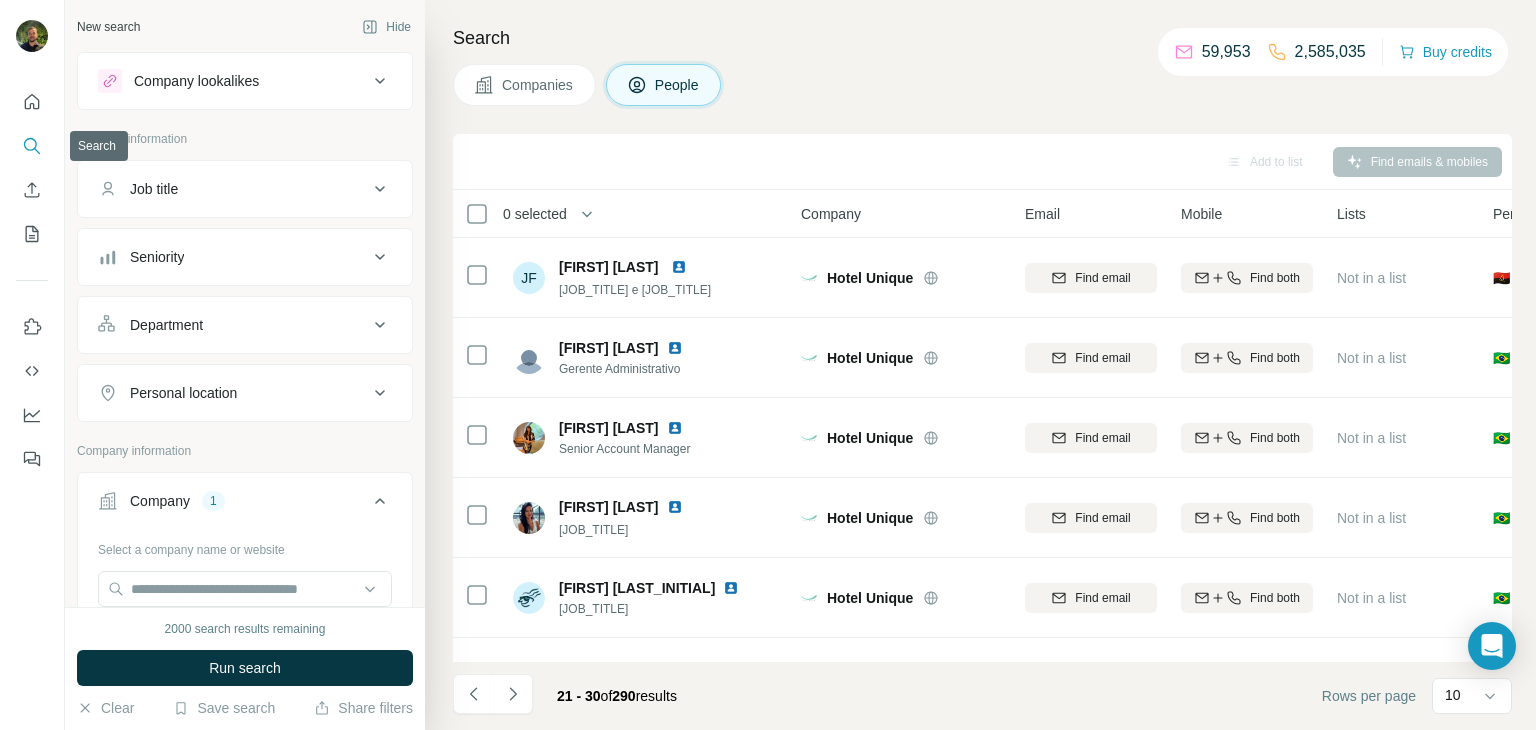 scroll, scrollTop: 0, scrollLeft: 0, axis: both 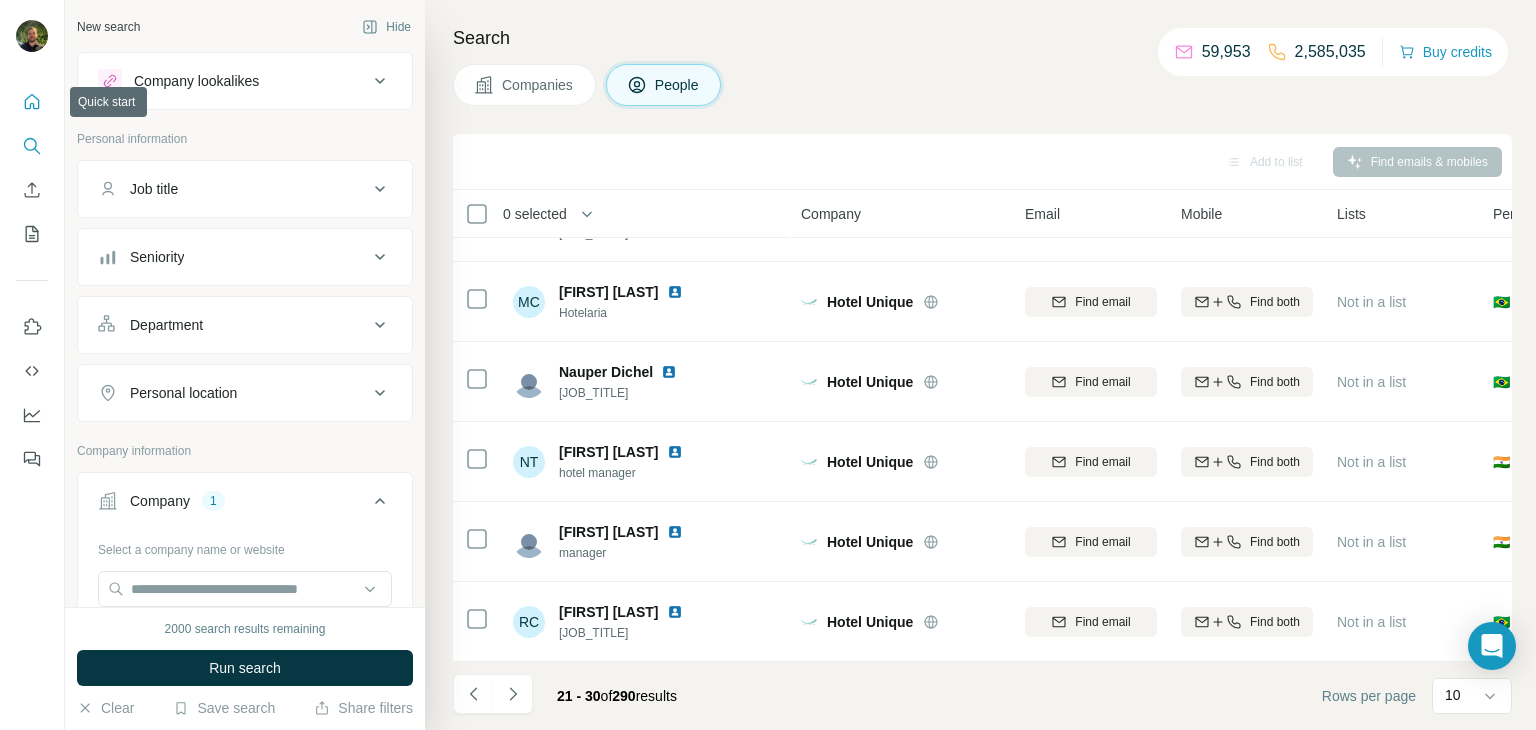 click 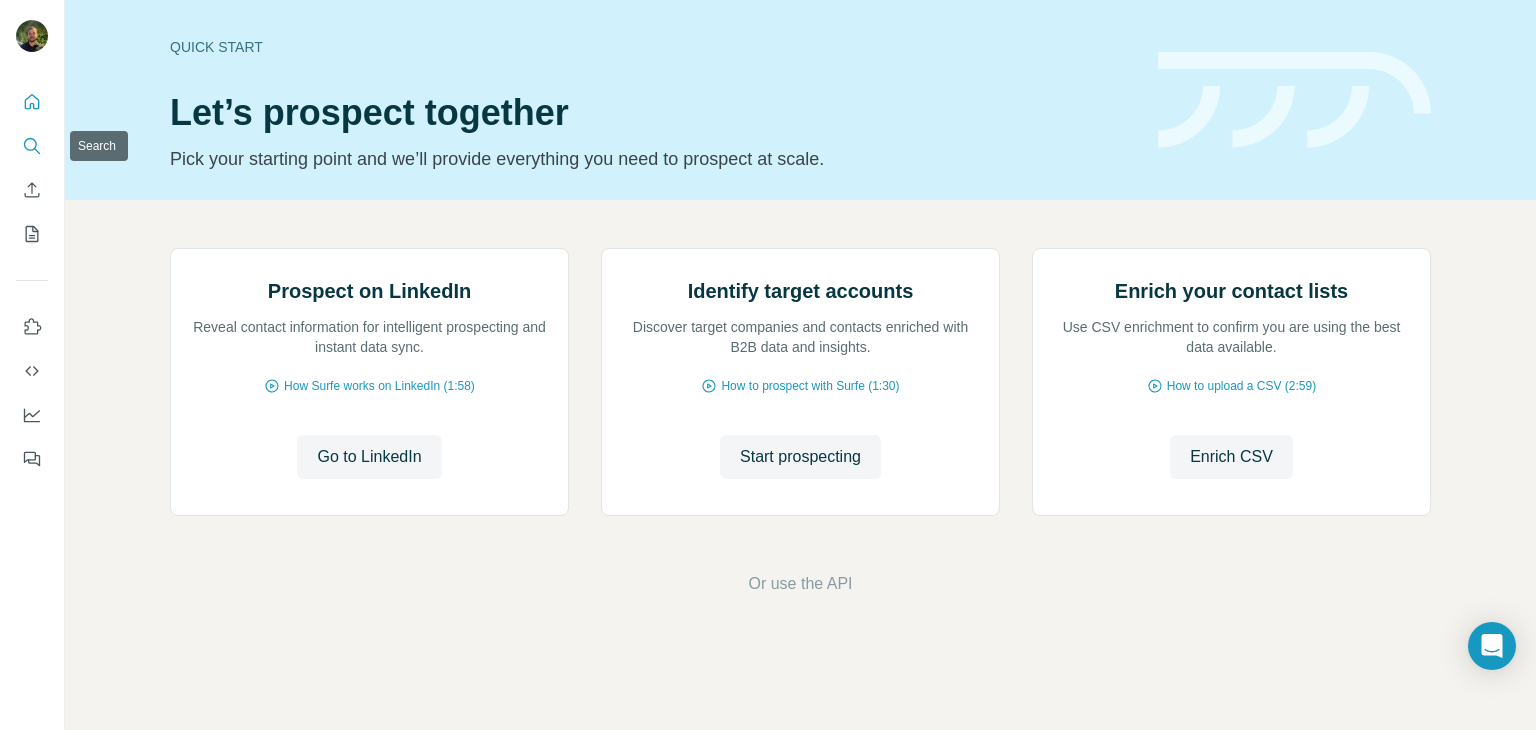 click 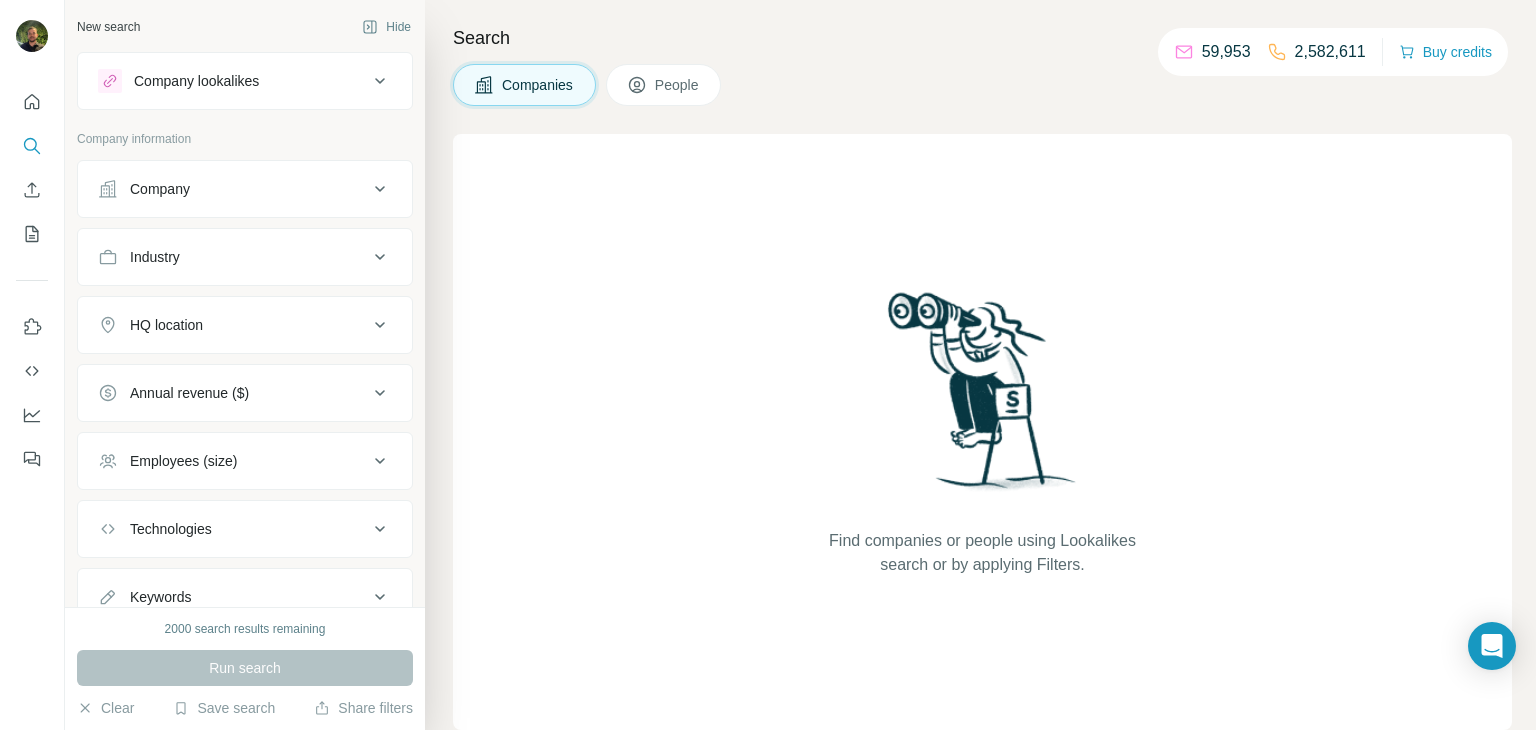 click on "Company" at bounding box center [160, 189] 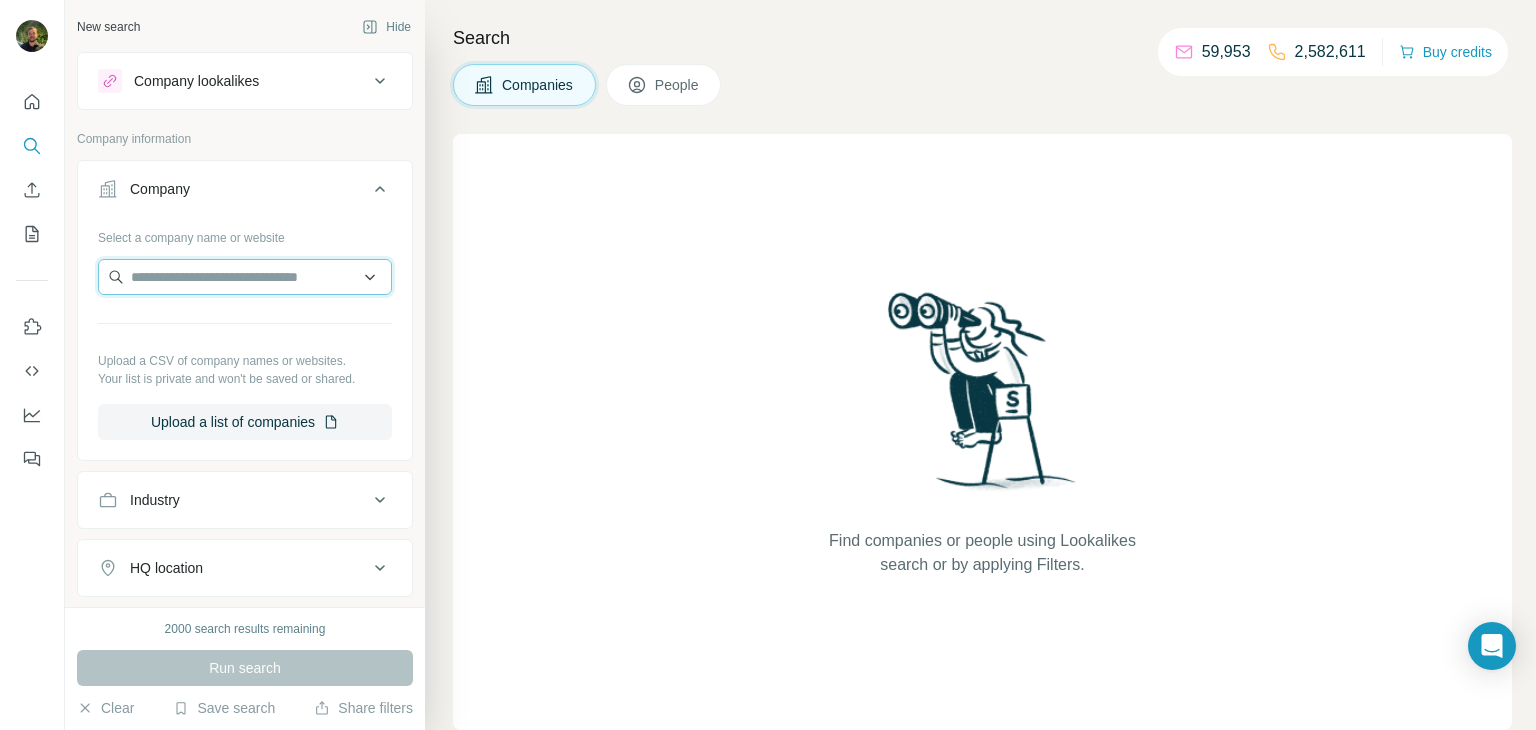 click at bounding box center (245, 277) 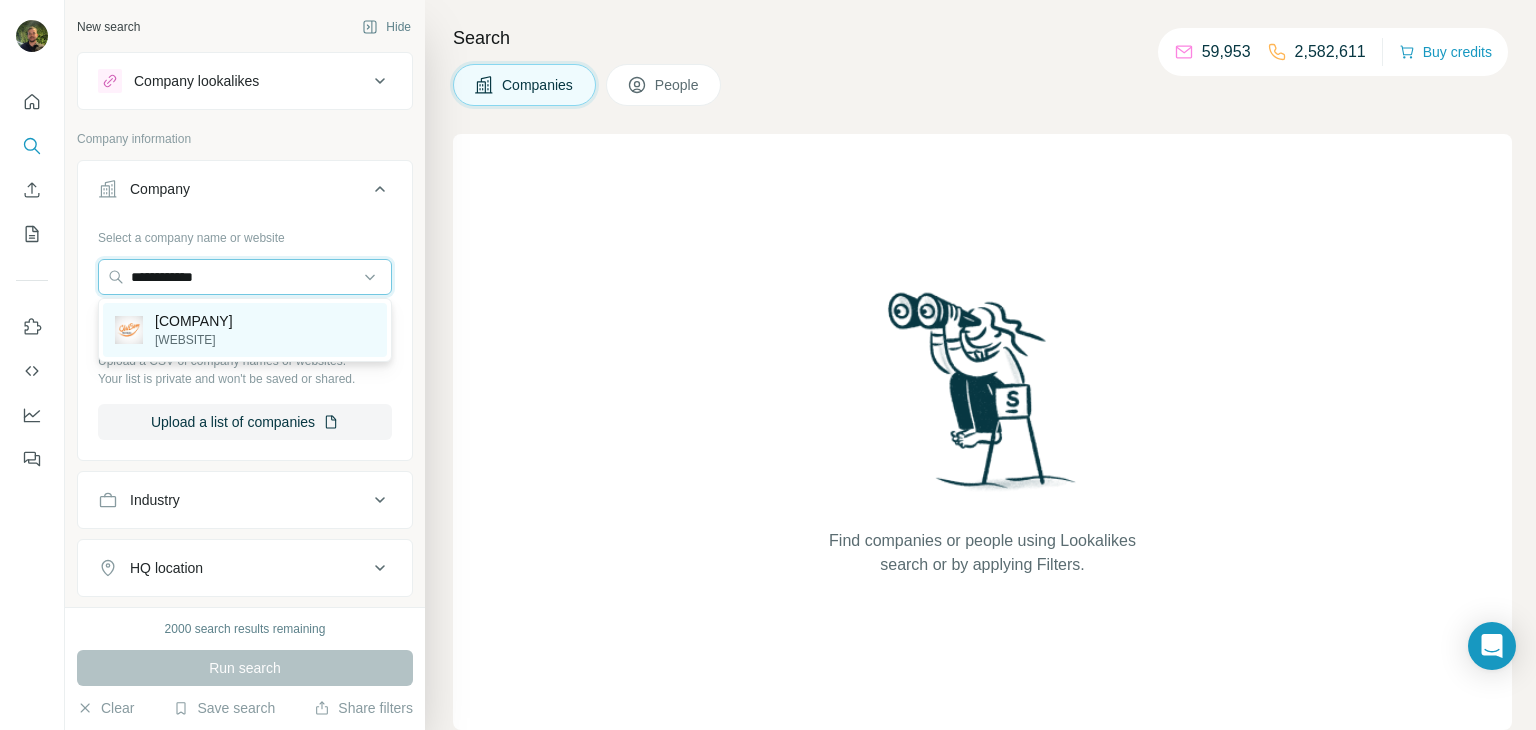 type on "**********" 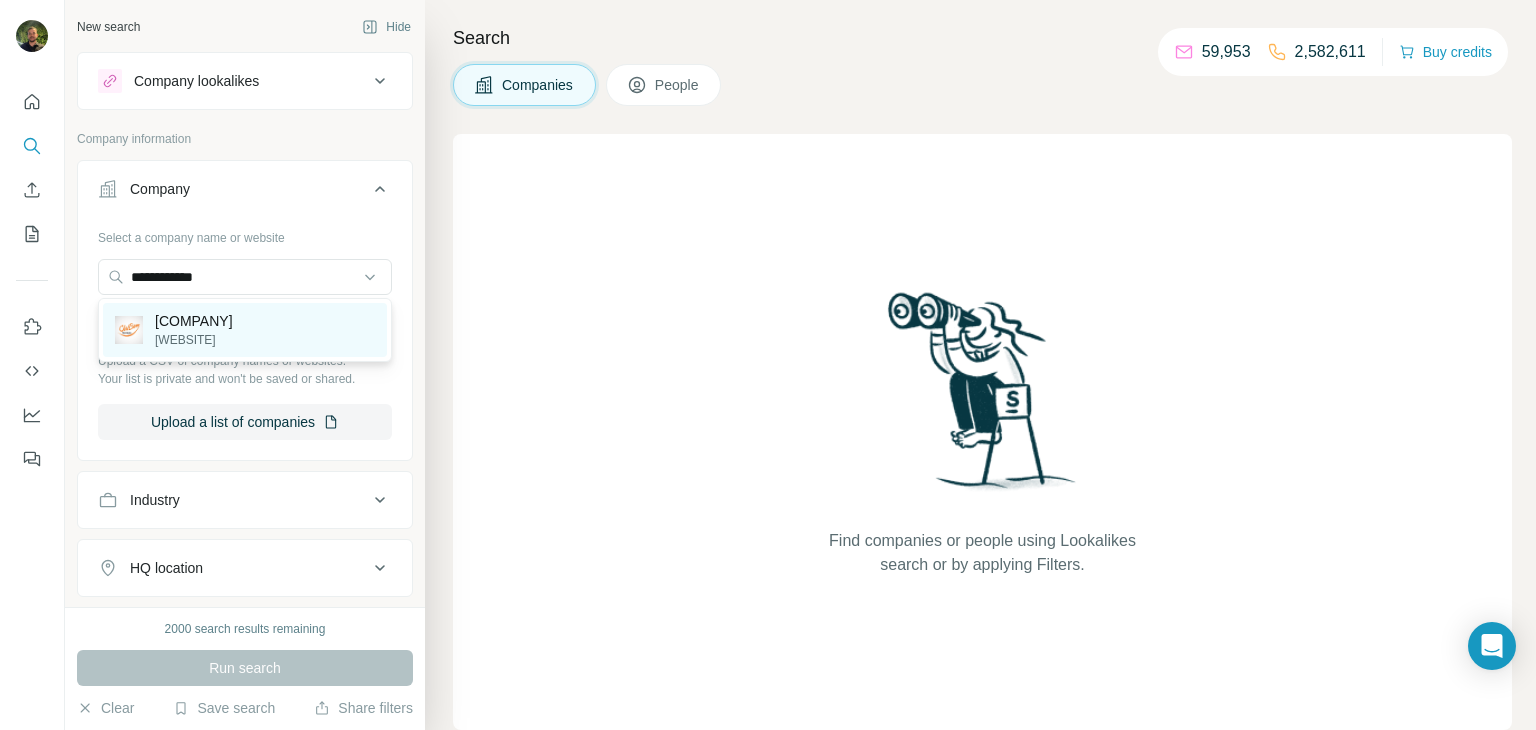 click on "[WEBSITE]" at bounding box center (194, 340) 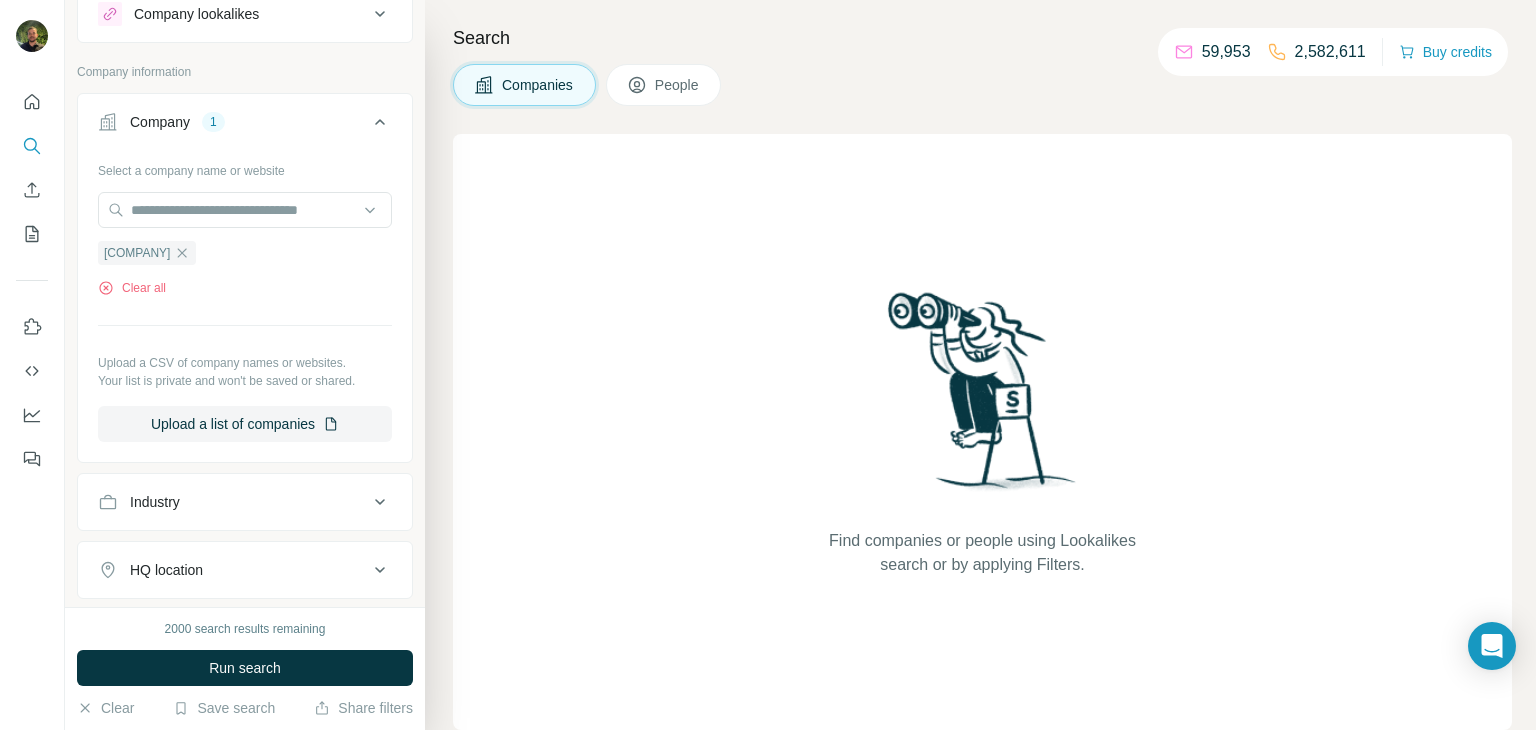 scroll, scrollTop: 62, scrollLeft: 0, axis: vertical 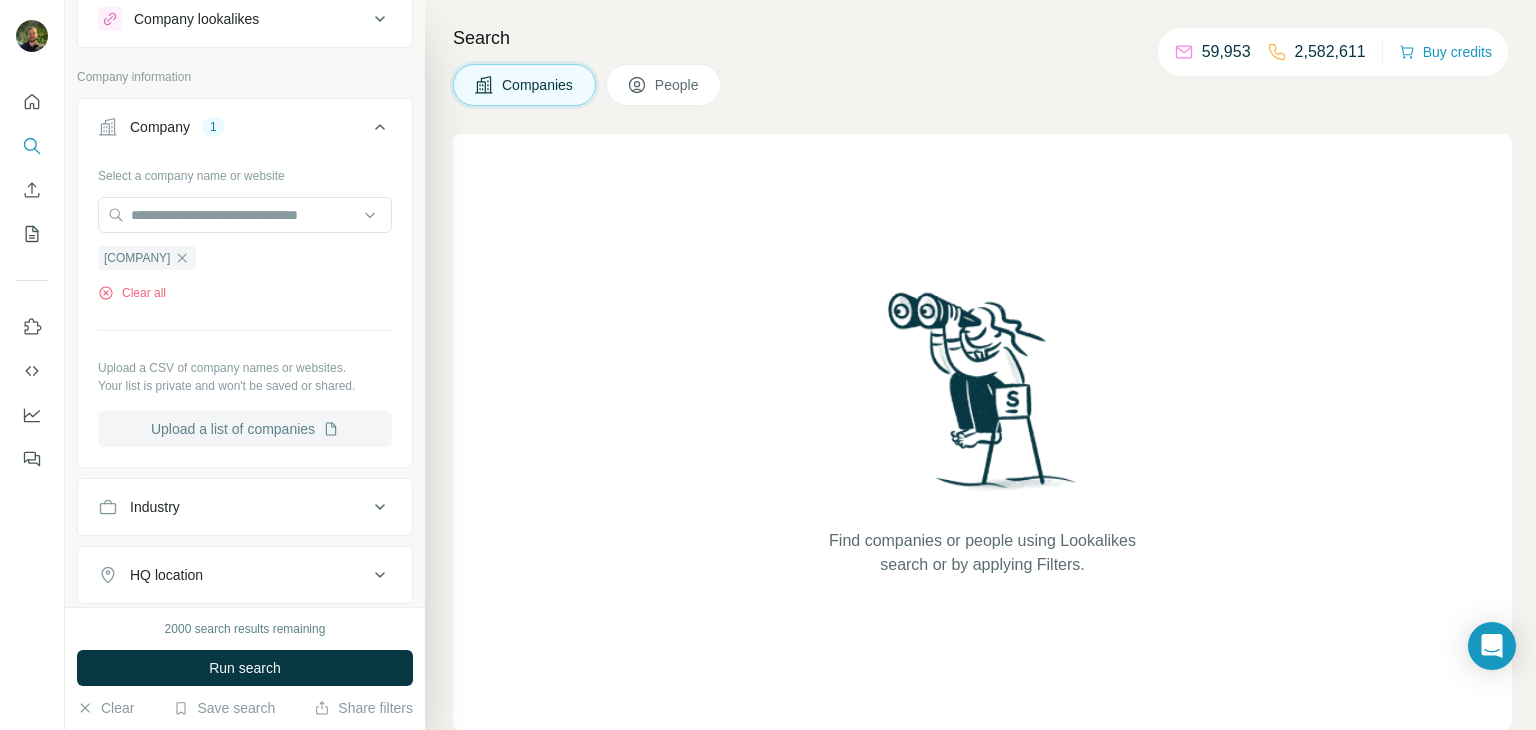 click on "Upload a list of companies" at bounding box center [245, 429] 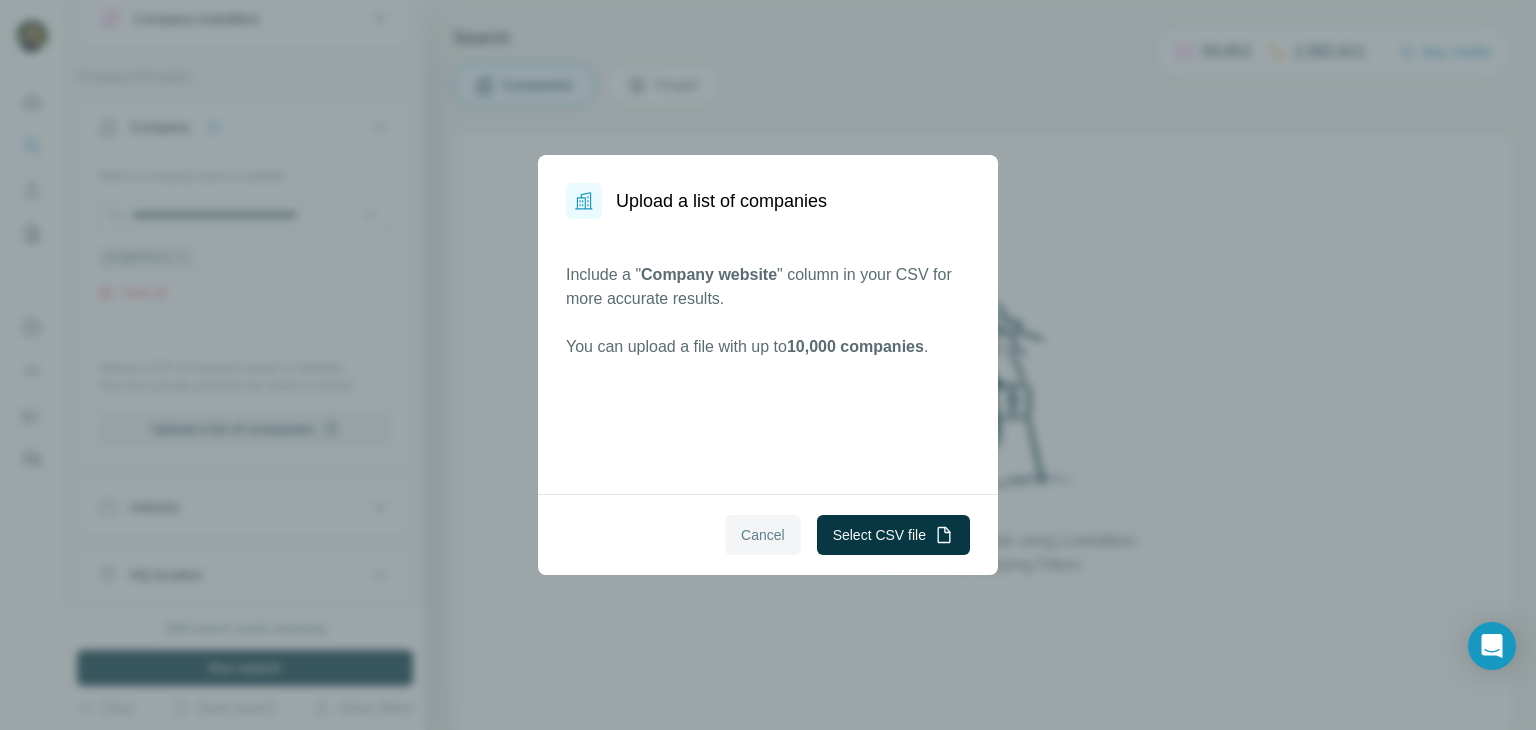 click on "Cancel" at bounding box center [763, 535] 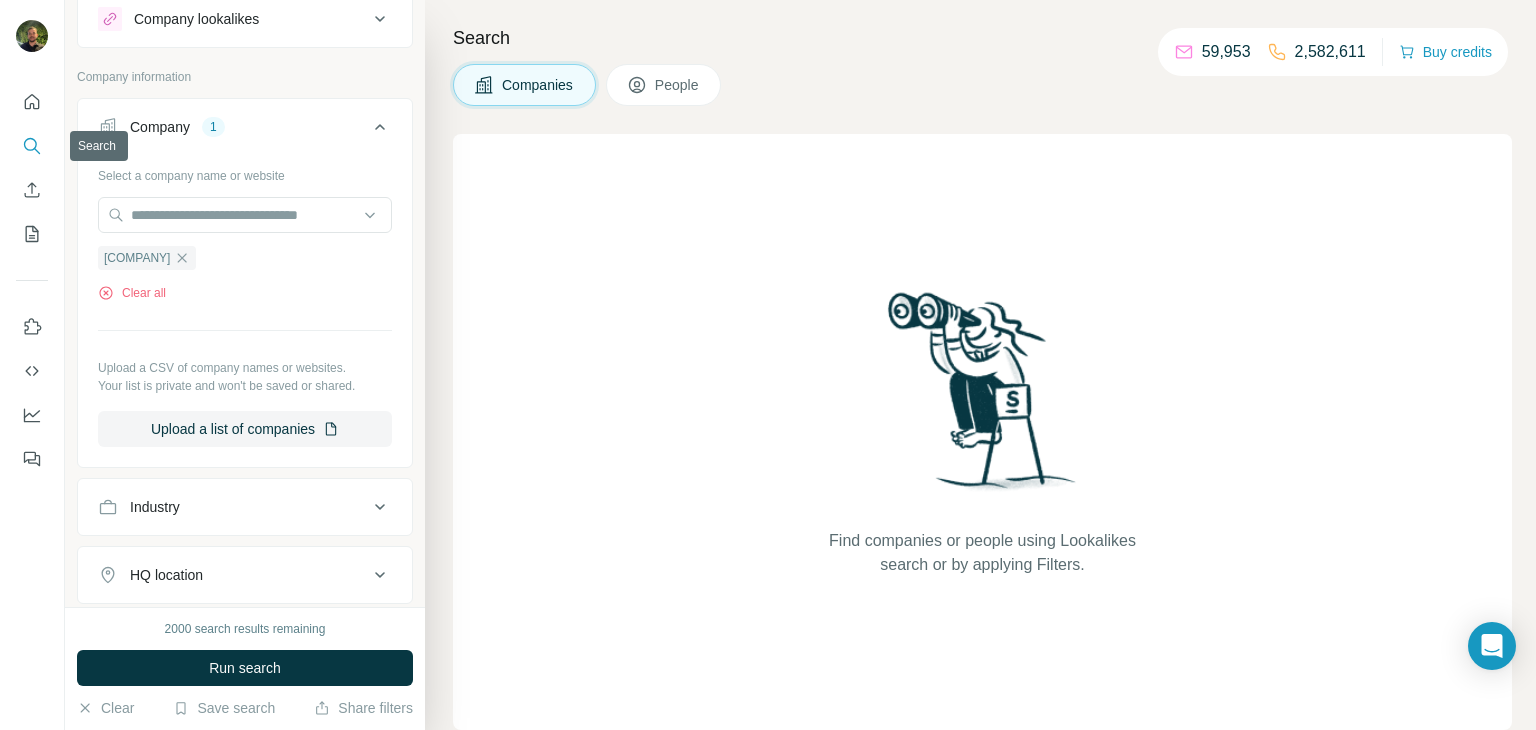 click 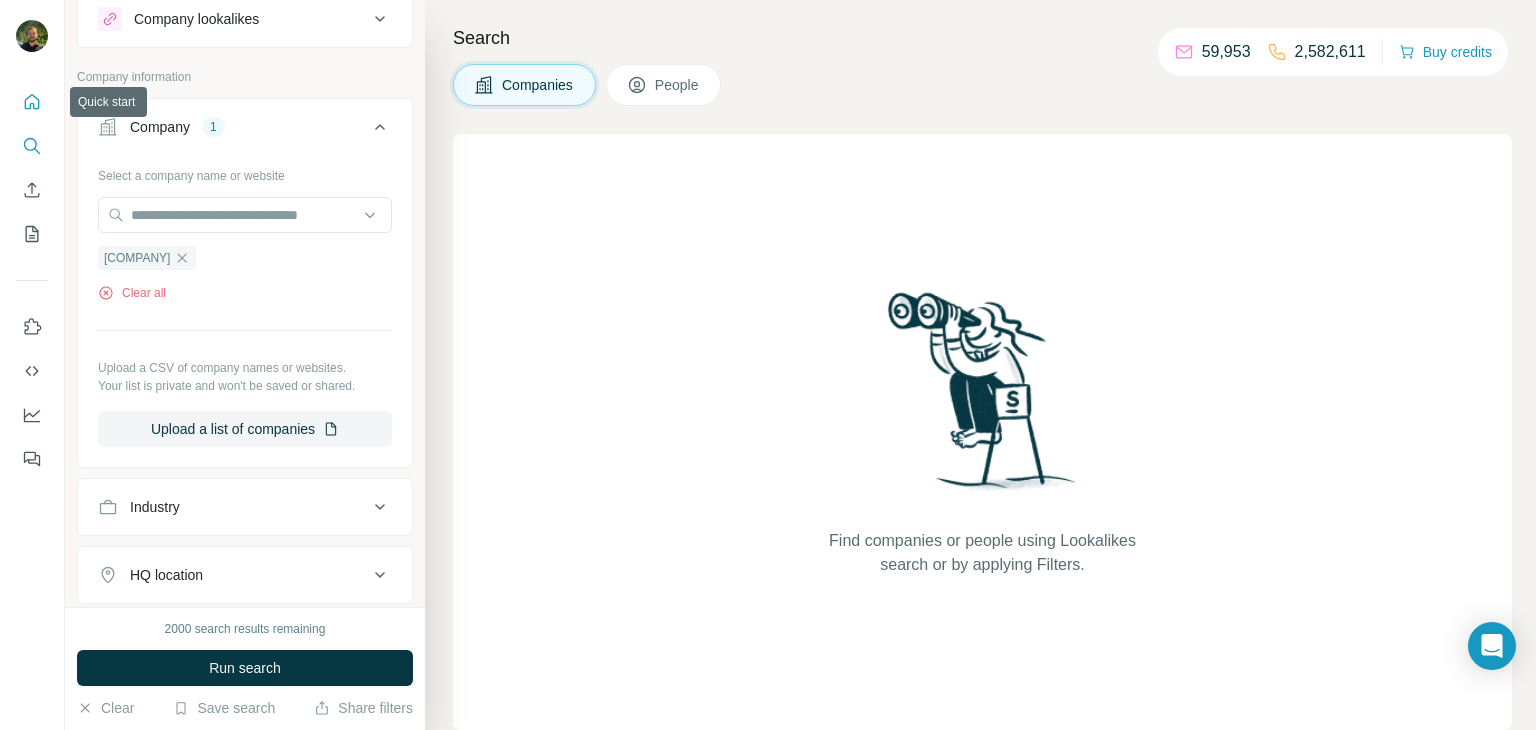 click at bounding box center [32, 102] 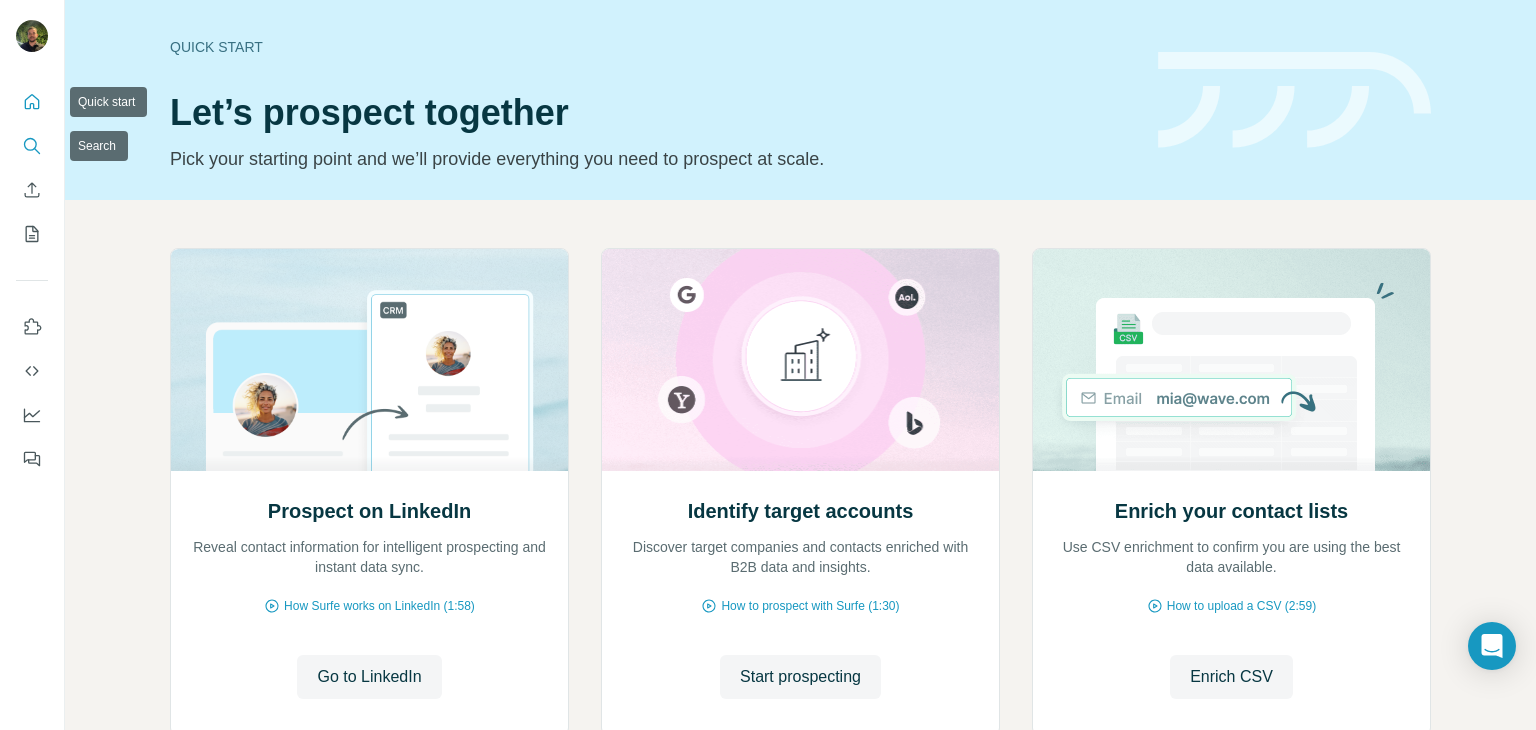 click 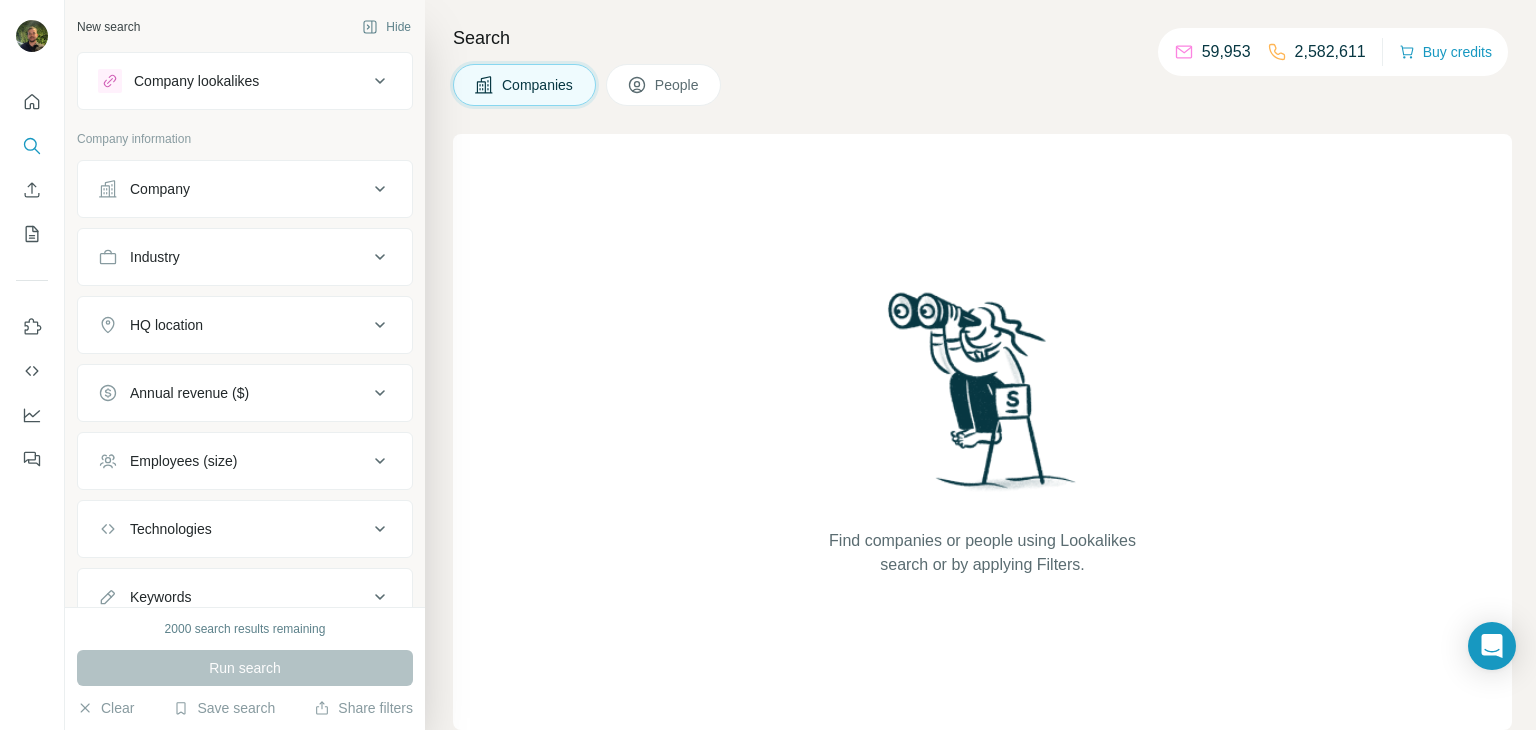 click on "Company lookalikes" at bounding box center [196, 81] 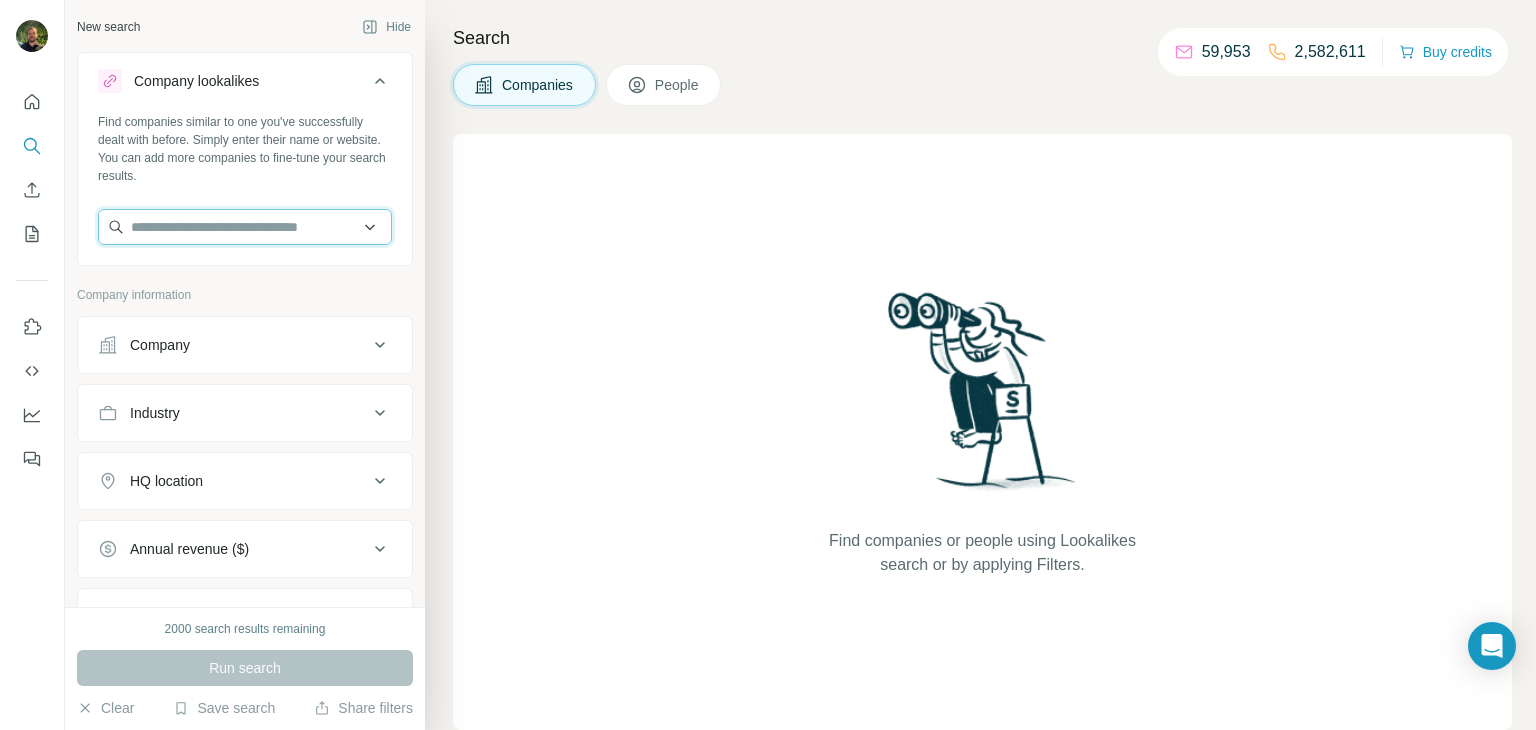 click at bounding box center (245, 227) 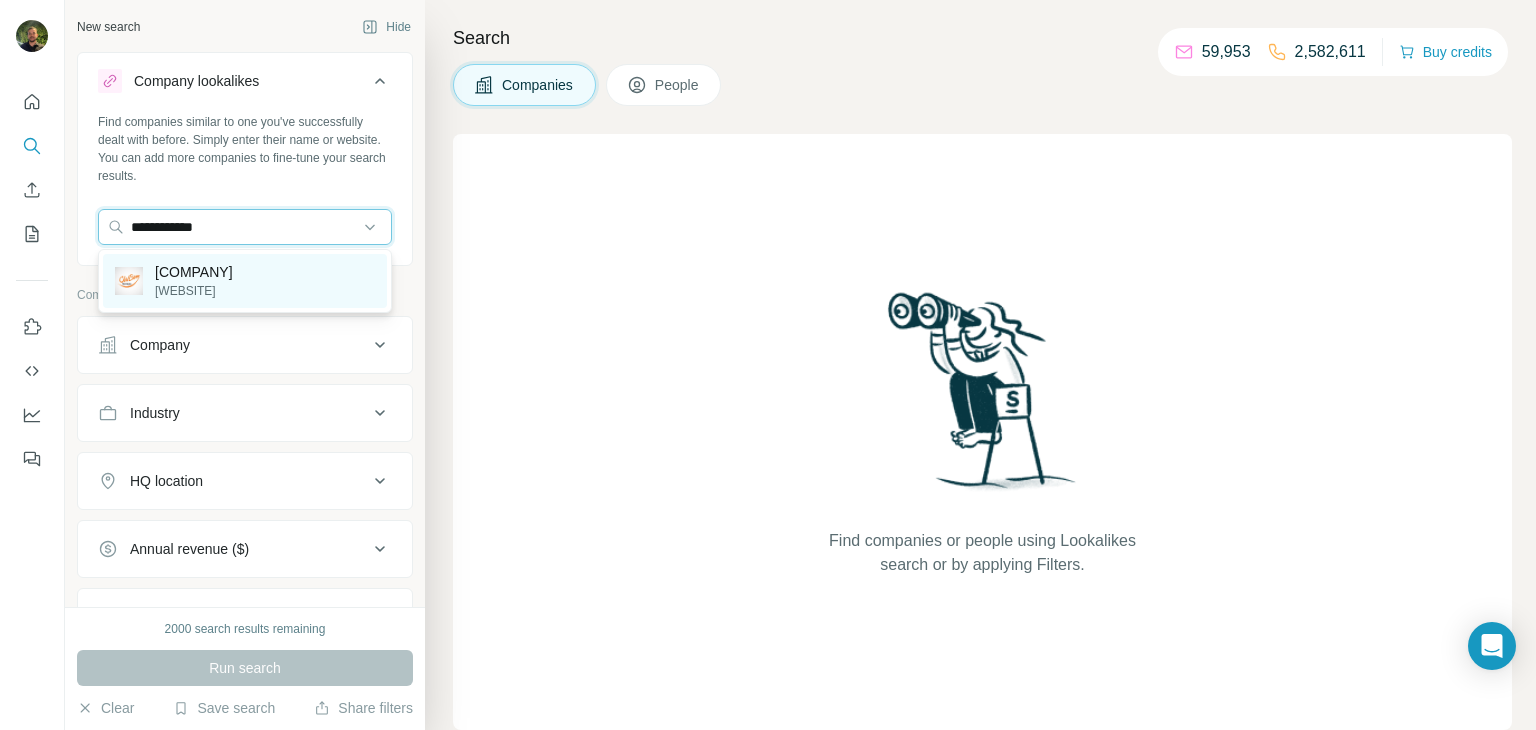 type on "**********" 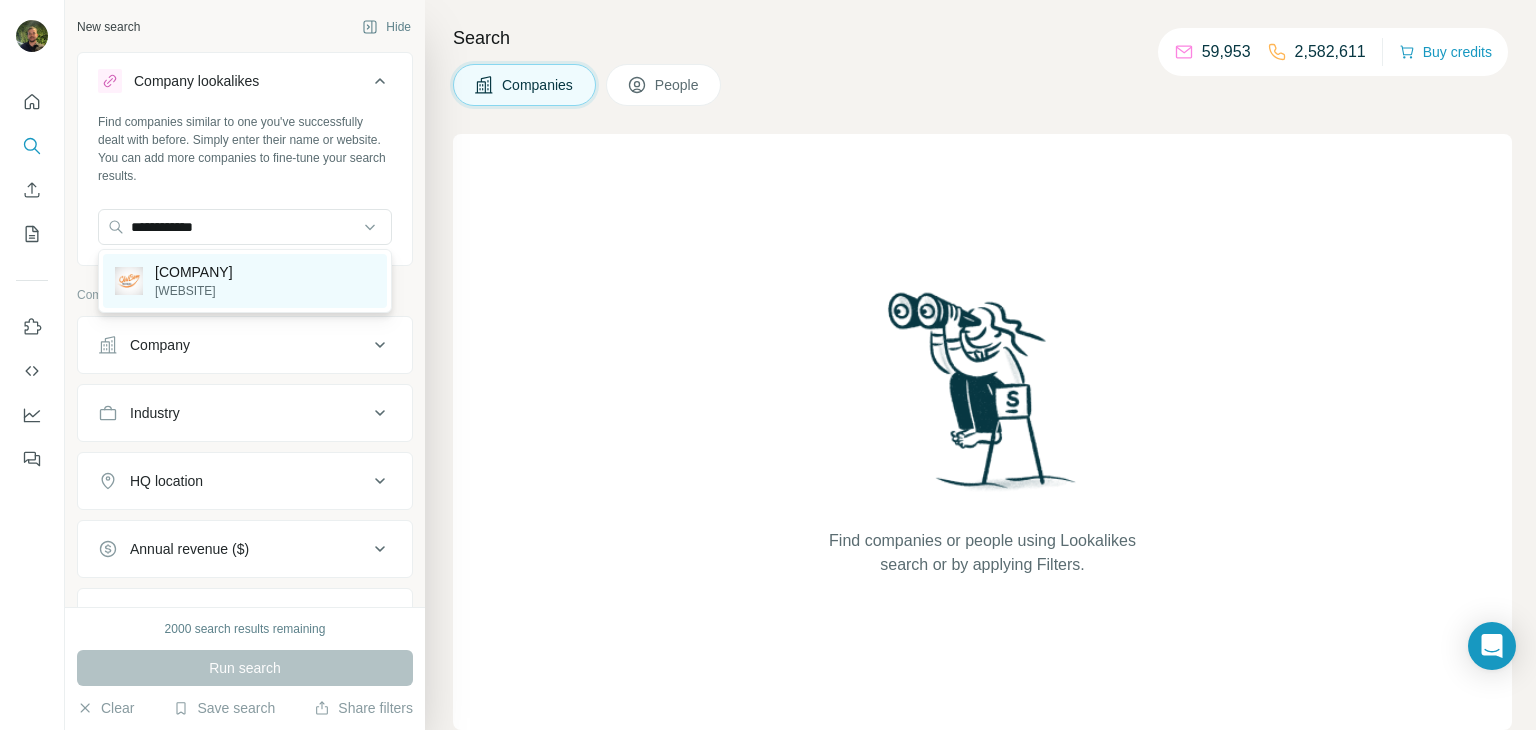 click on "[COMPANY] [WEBSITE]" at bounding box center [245, 281] 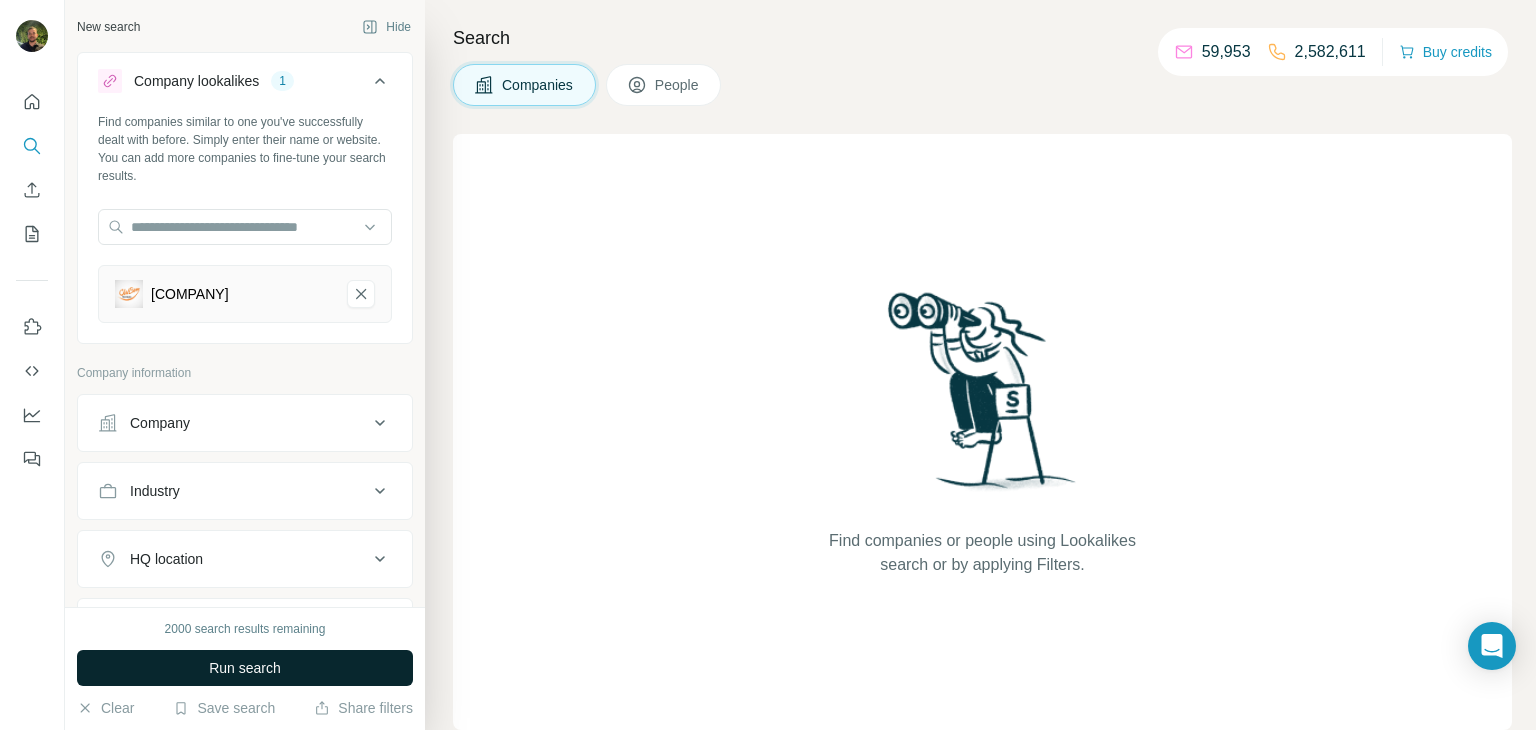 click on "Run search" at bounding box center [245, 668] 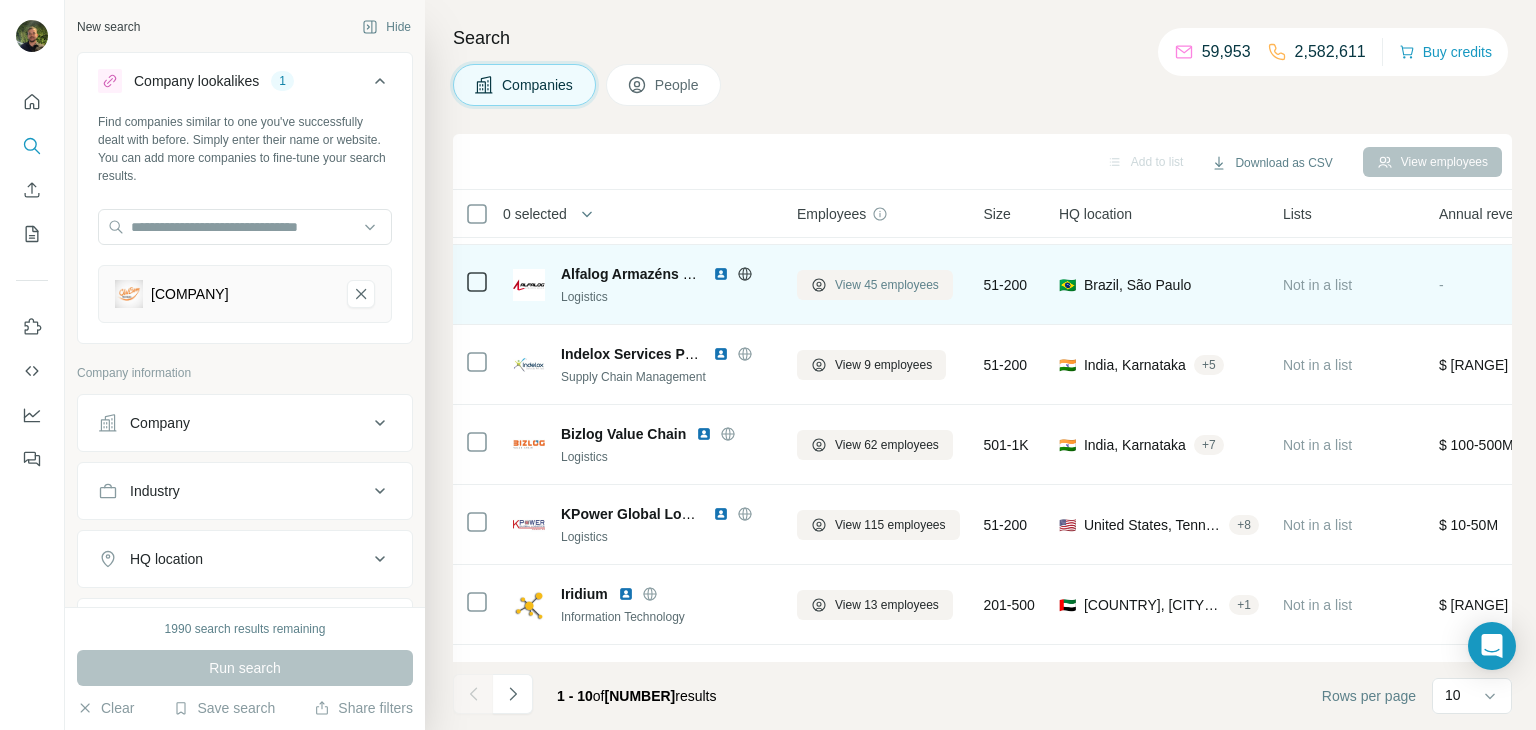 scroll, scrollTop: 376, scrollLeft: 4, axis: both 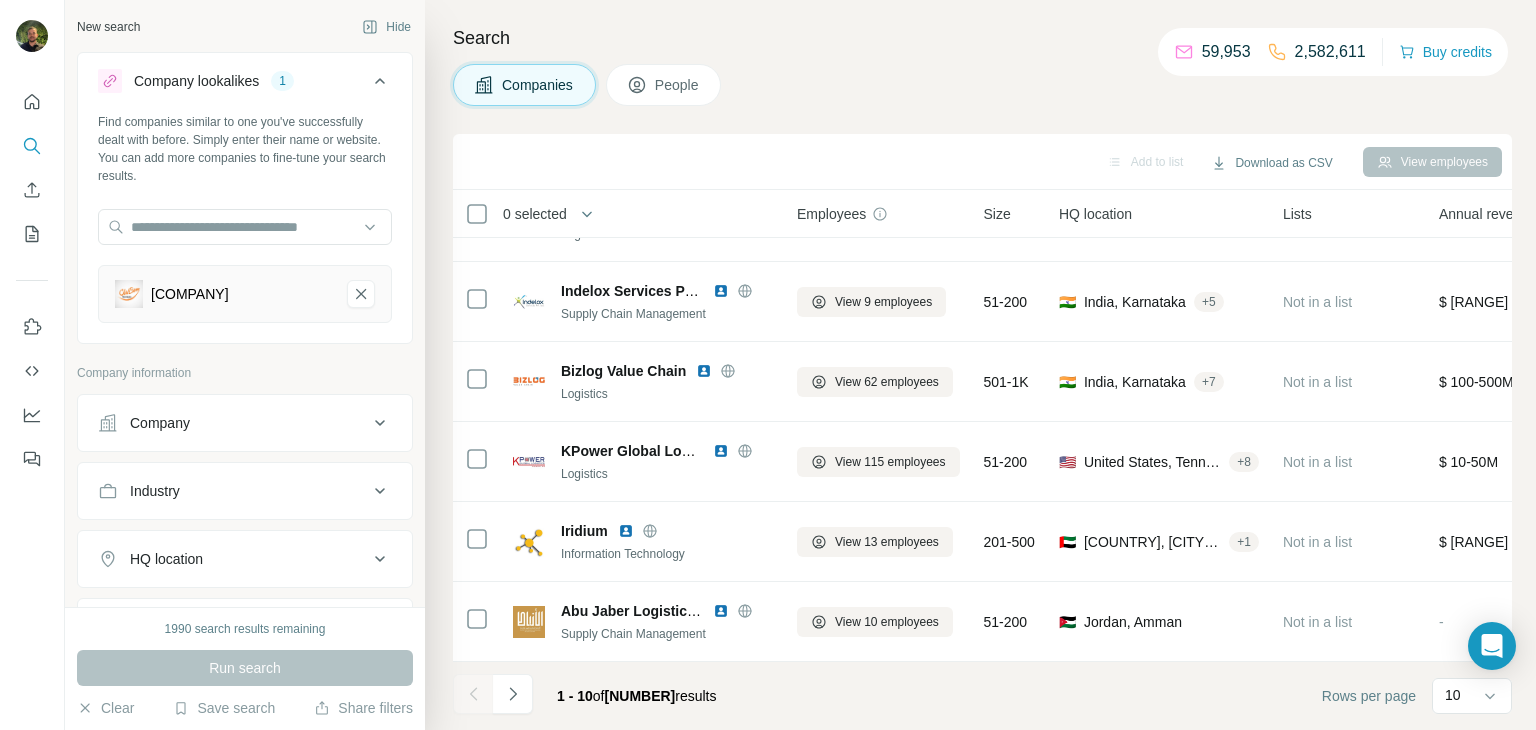 click on "Company" at bounding box center [233, 423] 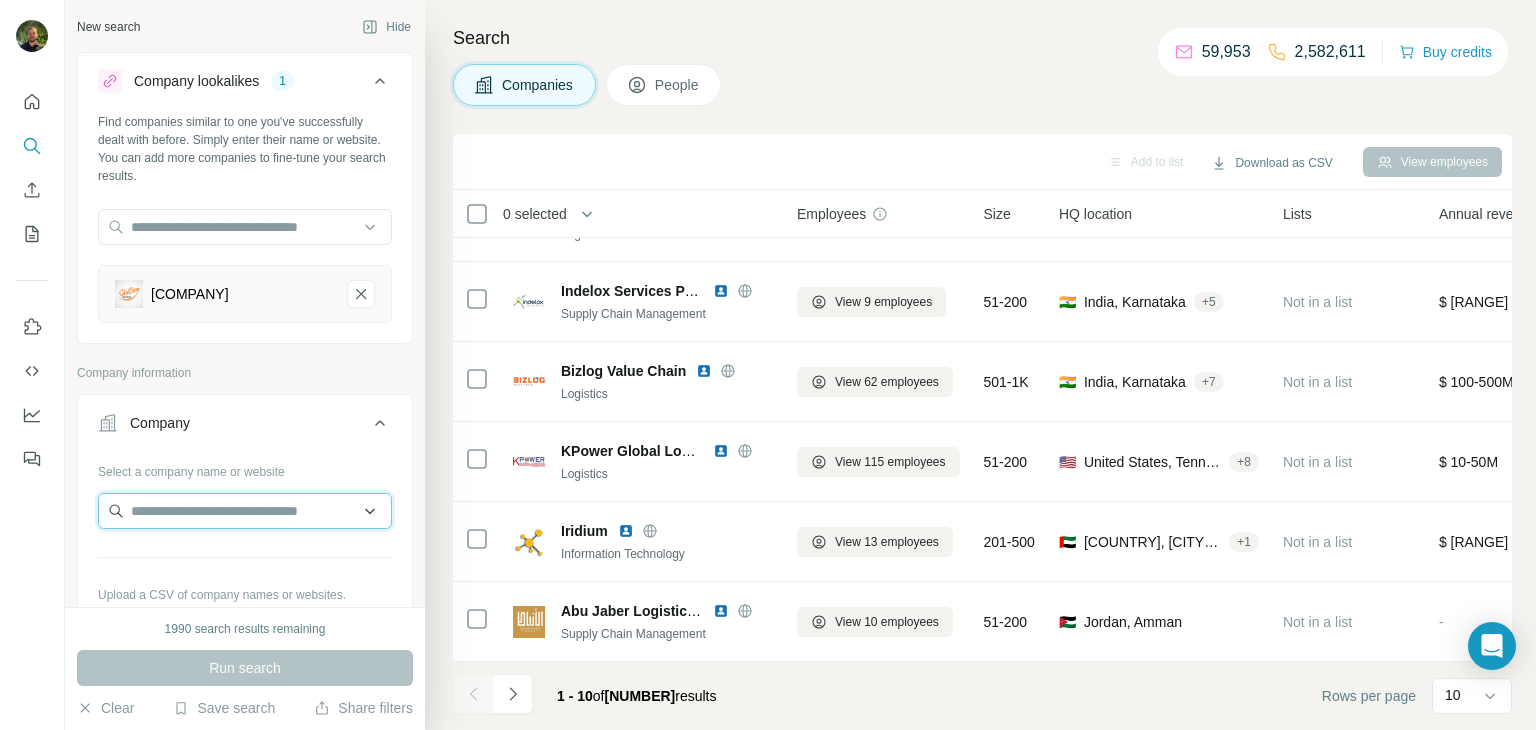 click at bounding box center [245, 511] 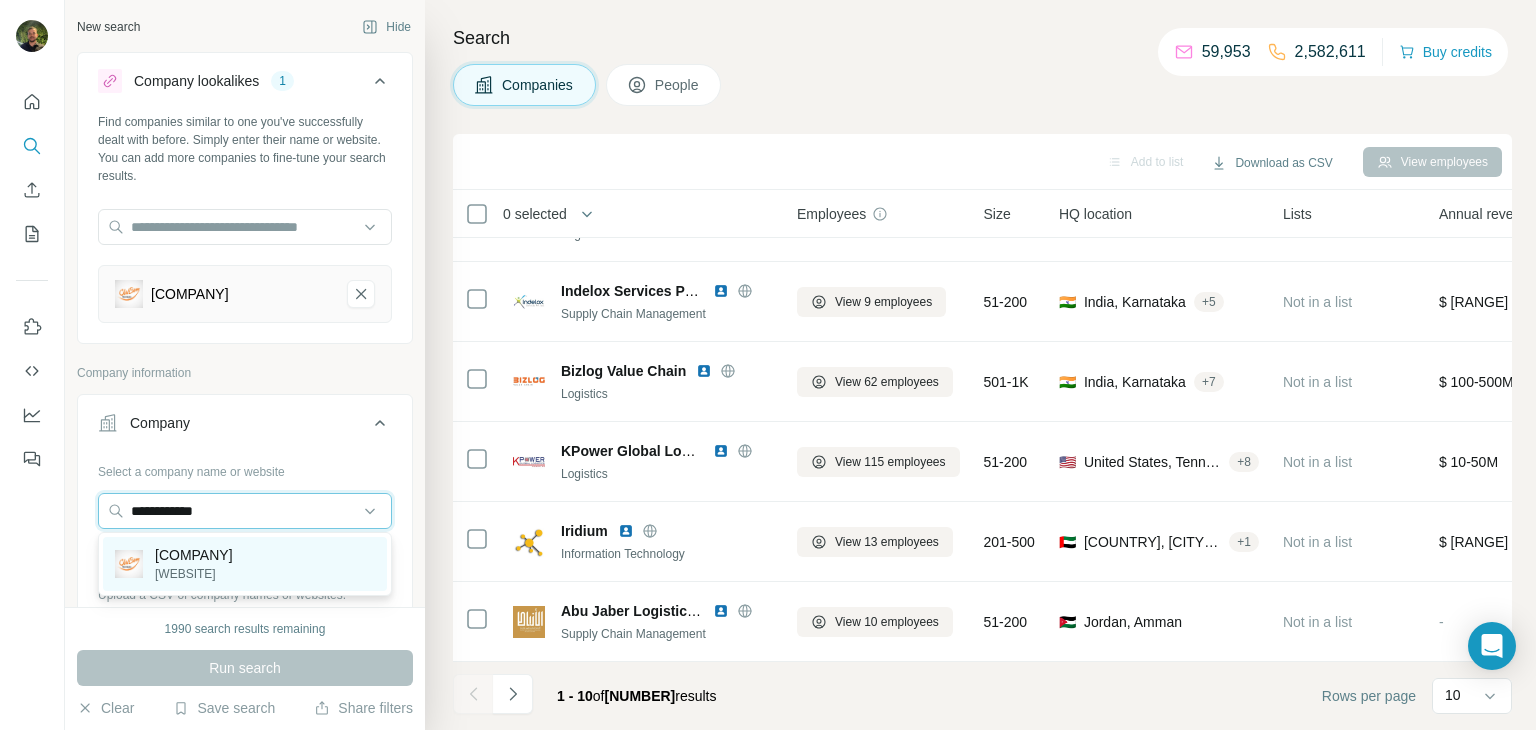type on "**********" 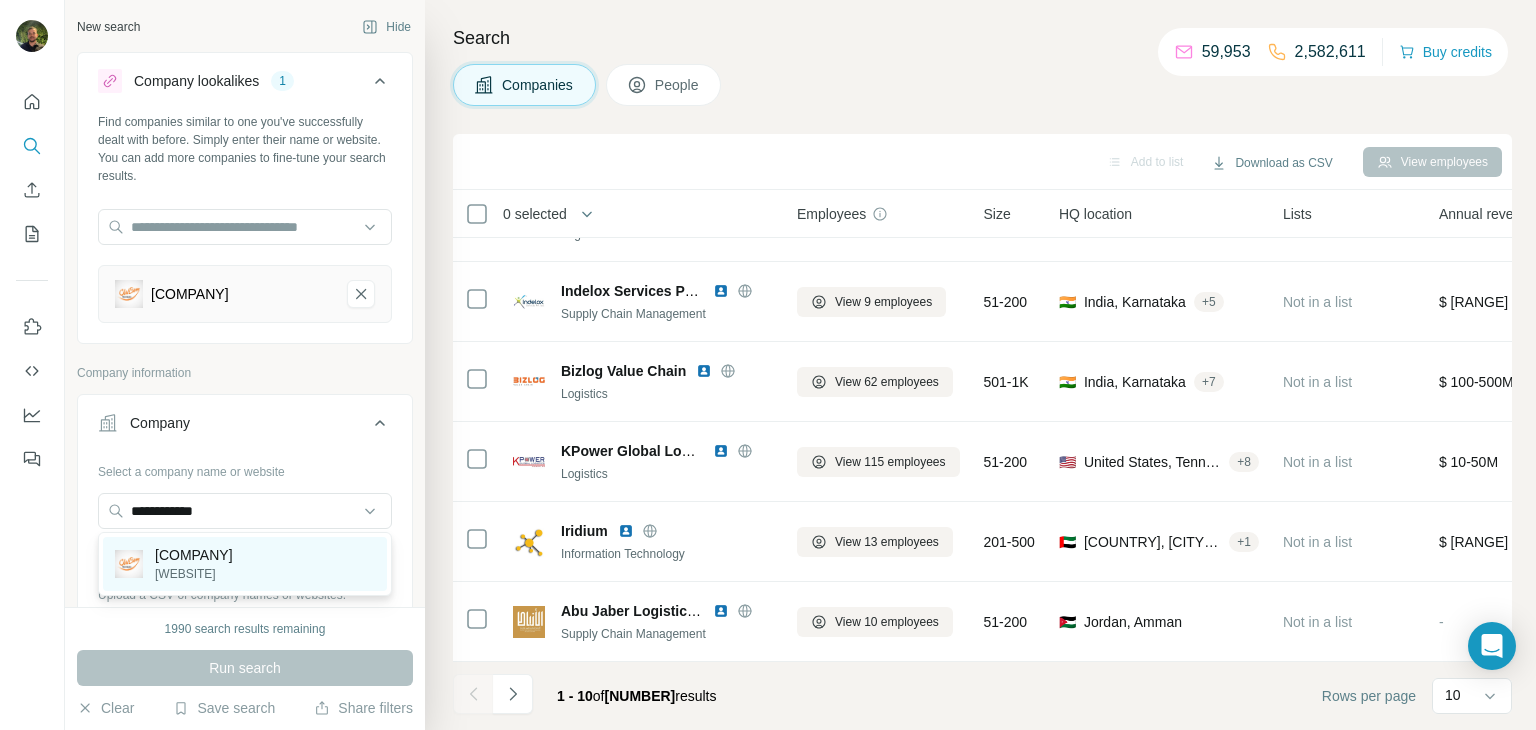 click on "[COMPANY]" at bounding box center (194, 555) 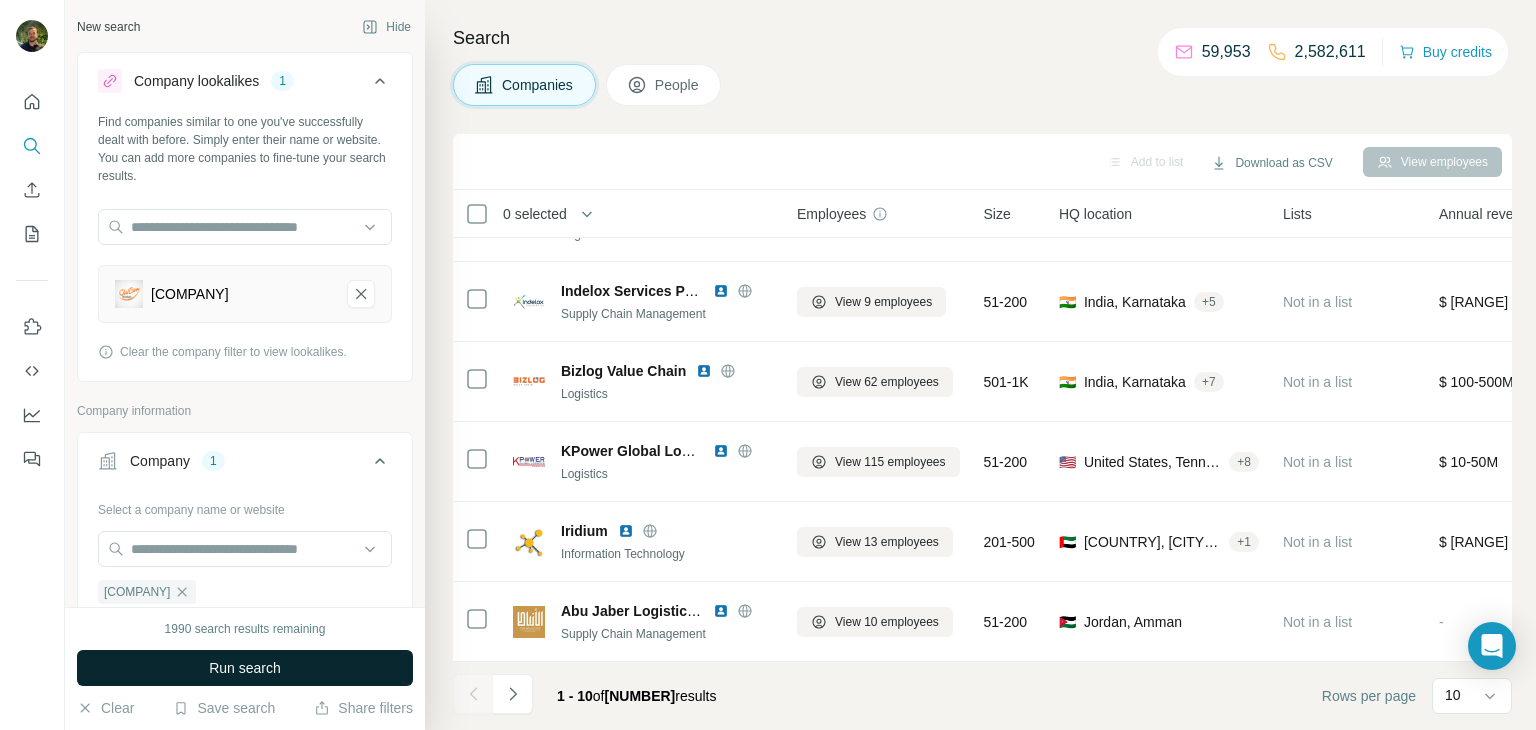 click on "Run search" at bounding box center (245, 668) 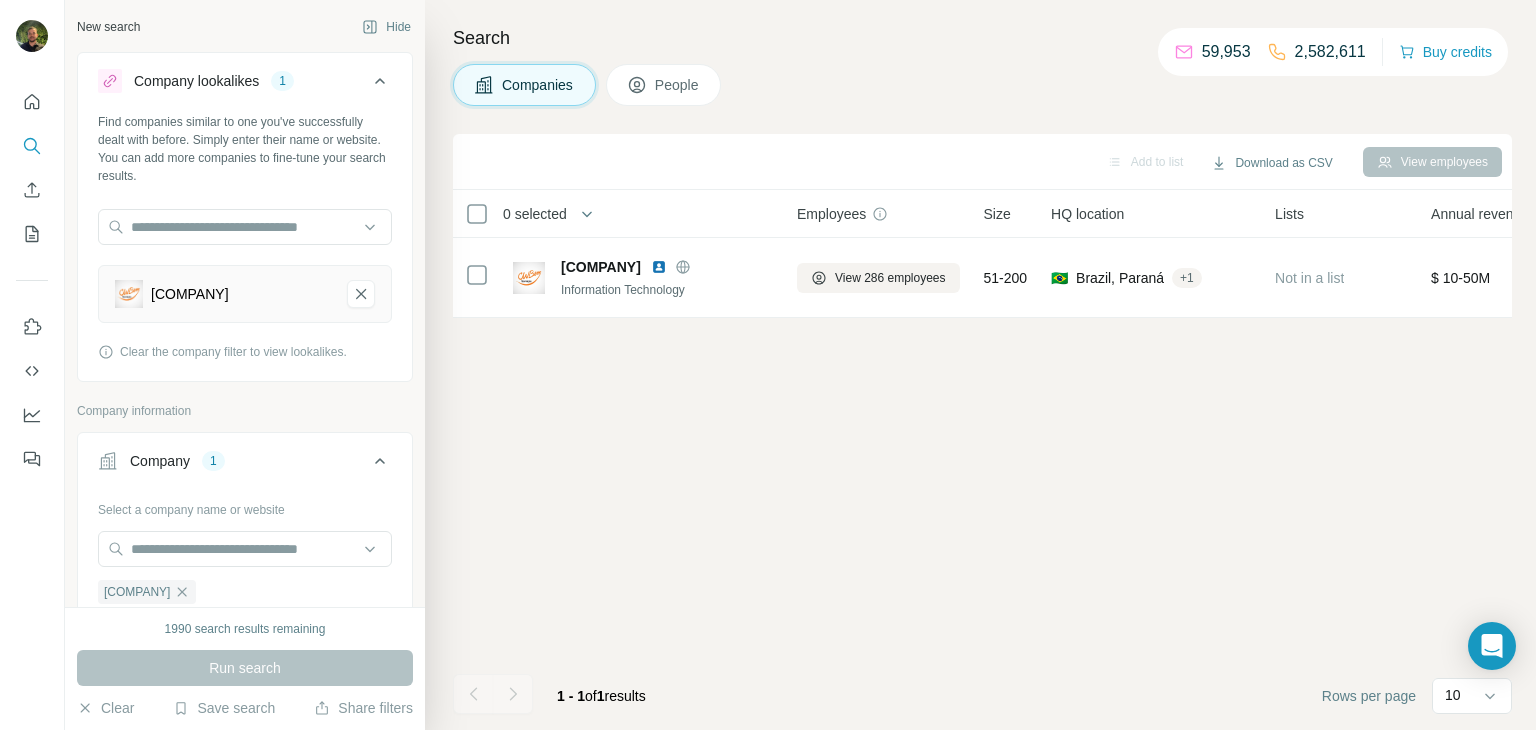 scroll, scrollTop: 0, scrollLeft: 4, axis: horizontal 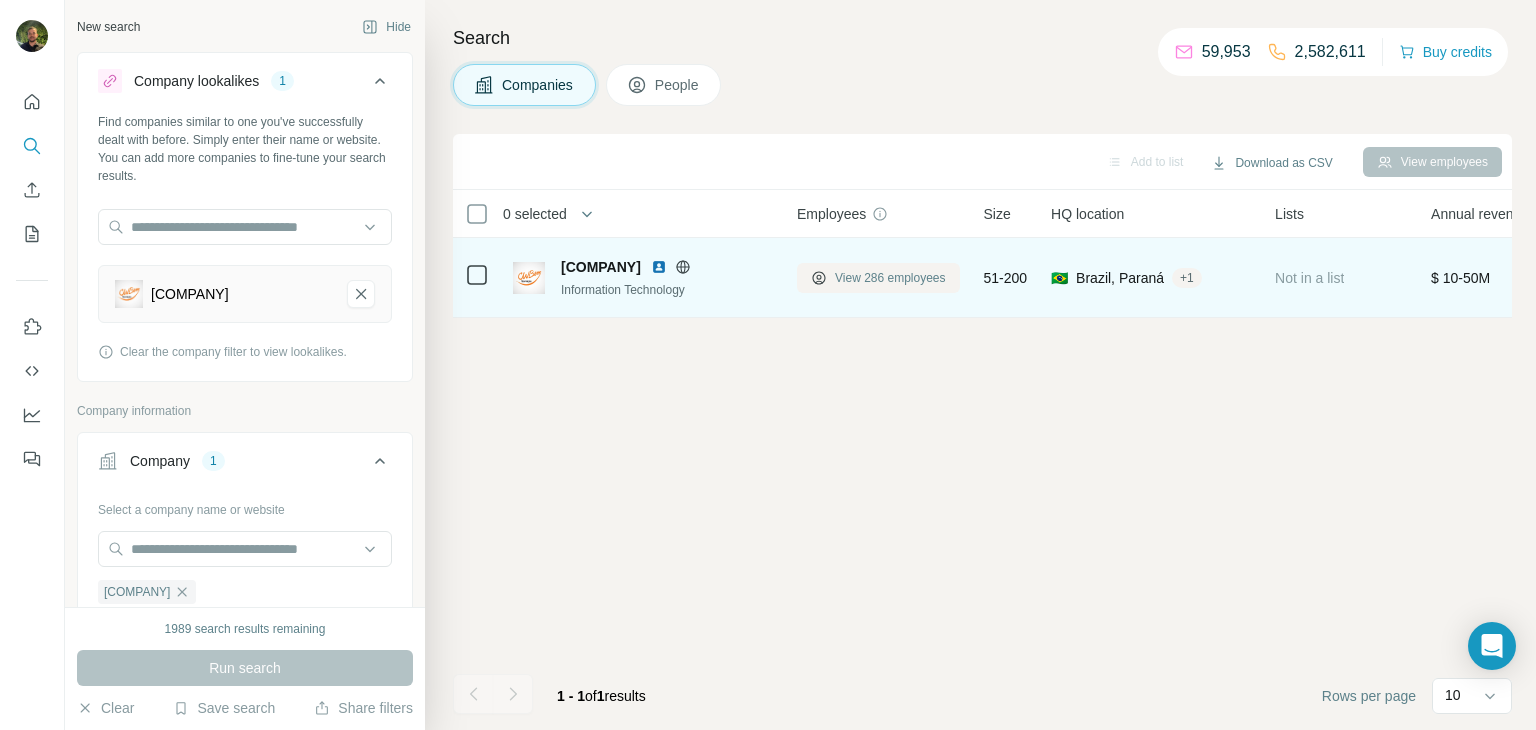 click on "View 286 employees" at bounding box center (890, 278) 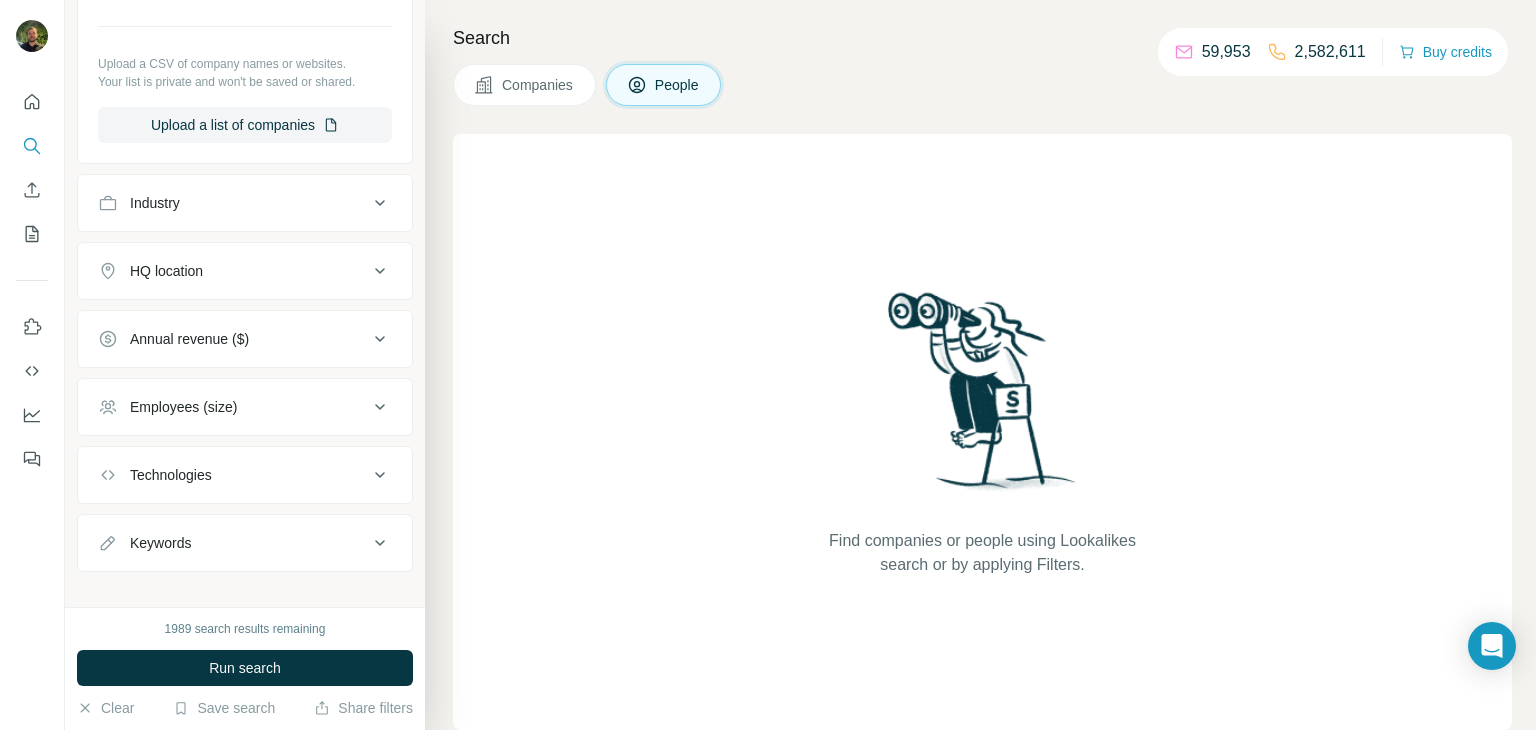 scroll, scrollTop: 955, scrollLeft: 0, axis: vertical 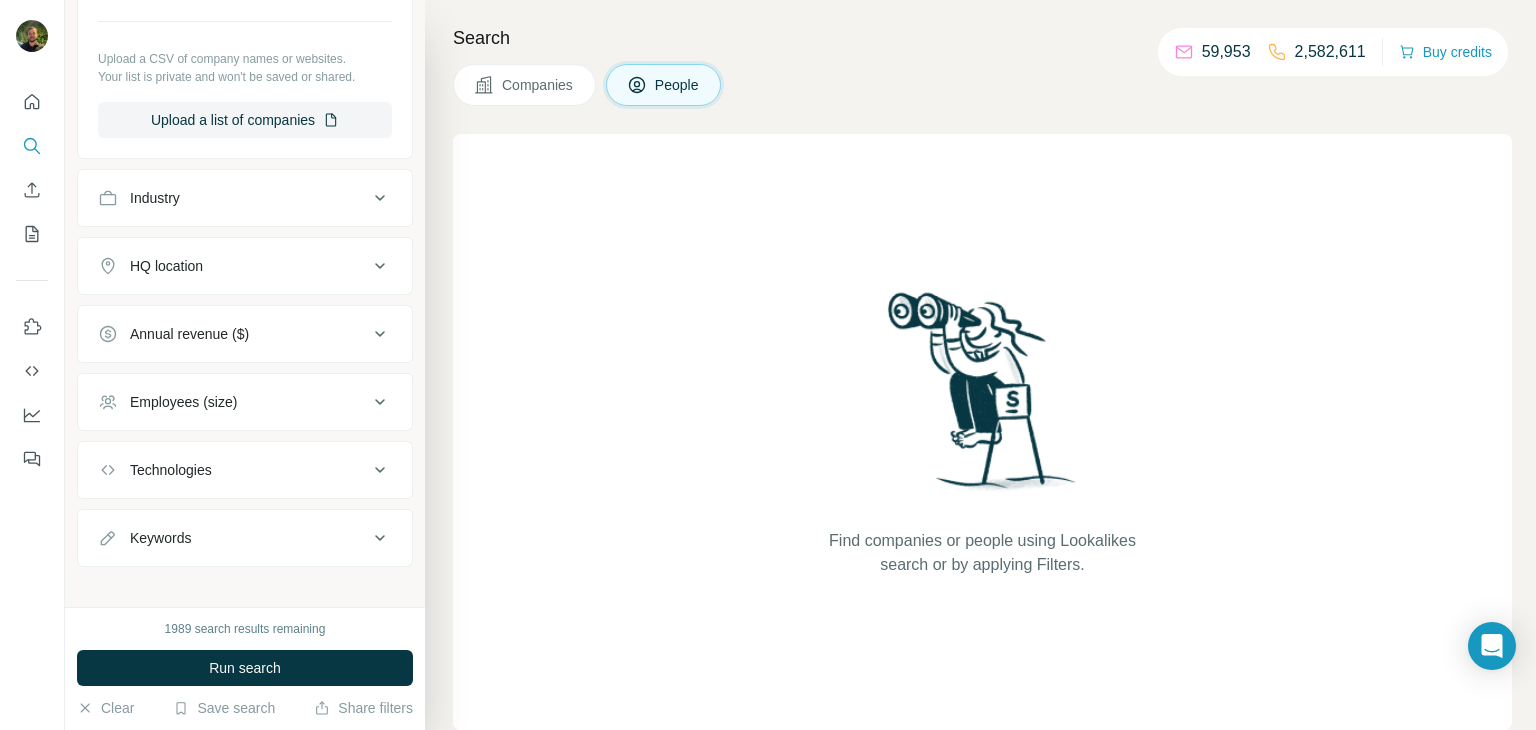 click on "Employees (size)" at bounding box center (233, 402) 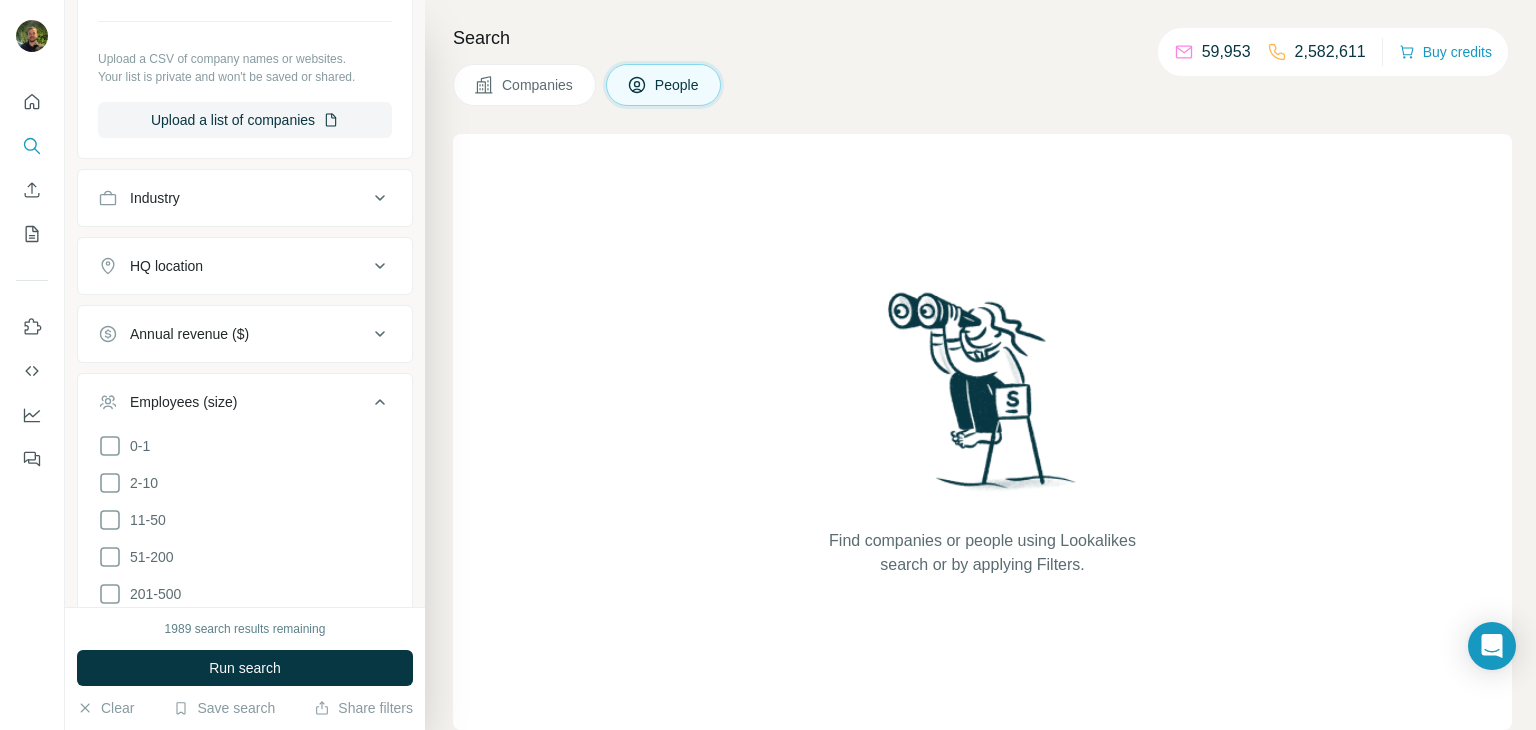 click on "Employees (size)" at bounding box center [233, 402] 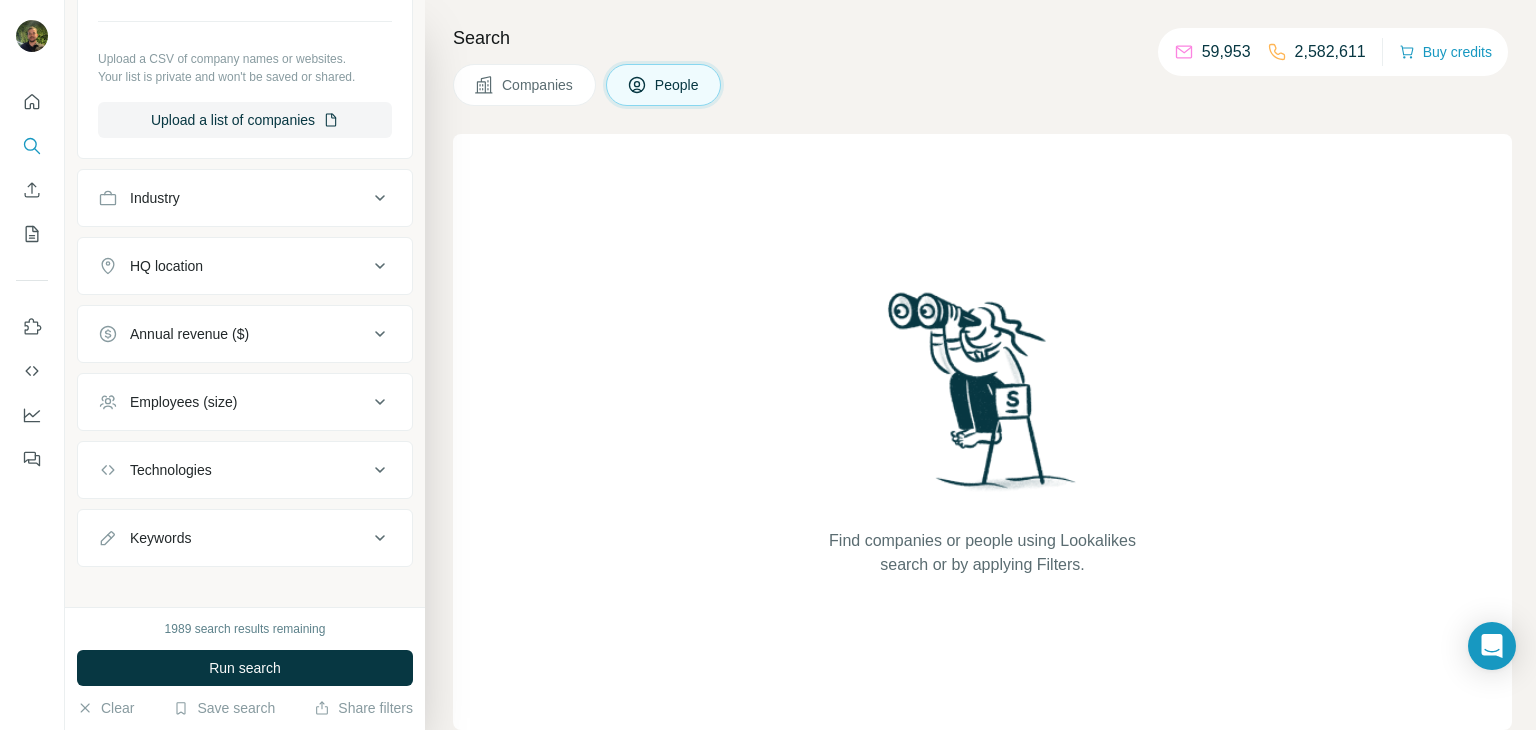 scroll, scrollTop: 0, scrollLeft: 0, axis: both 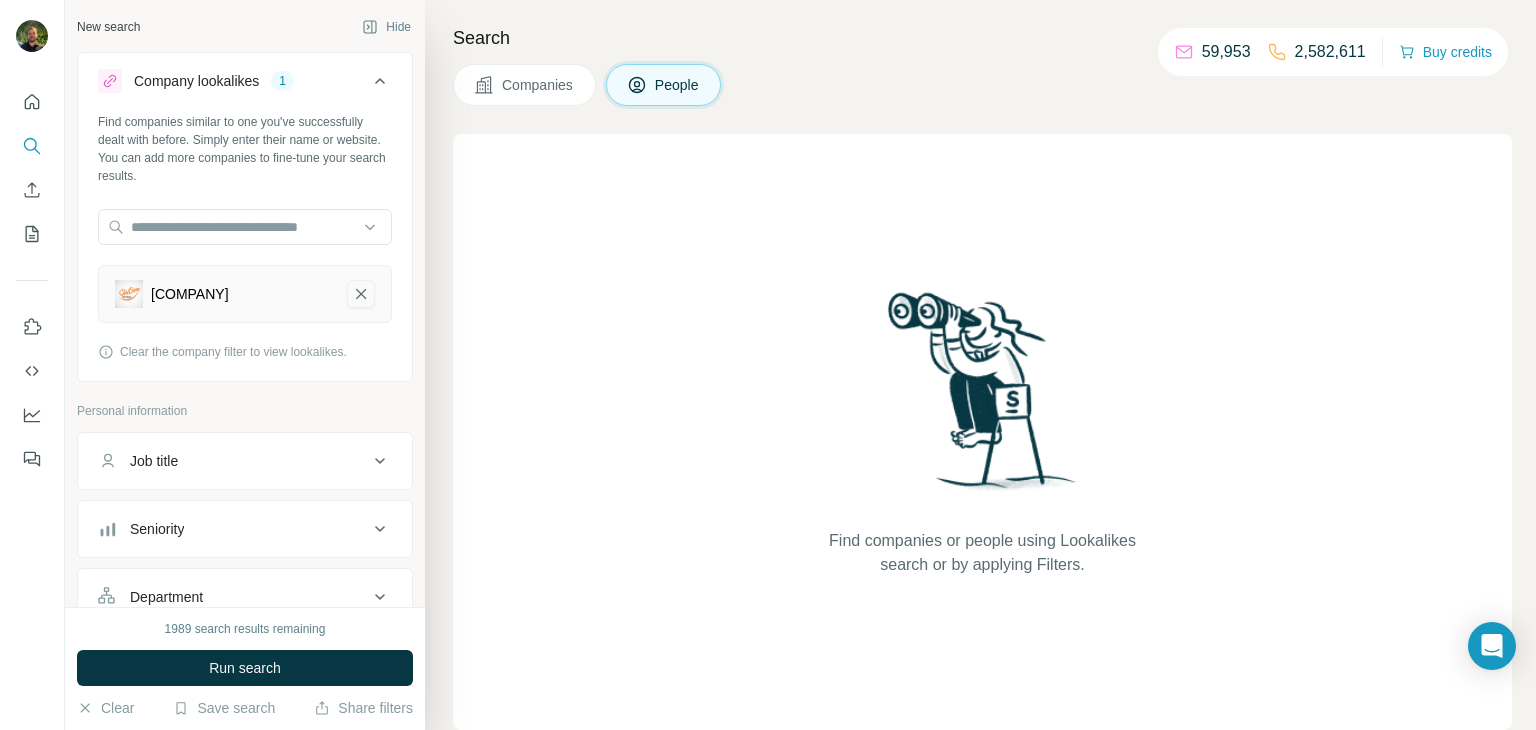 click 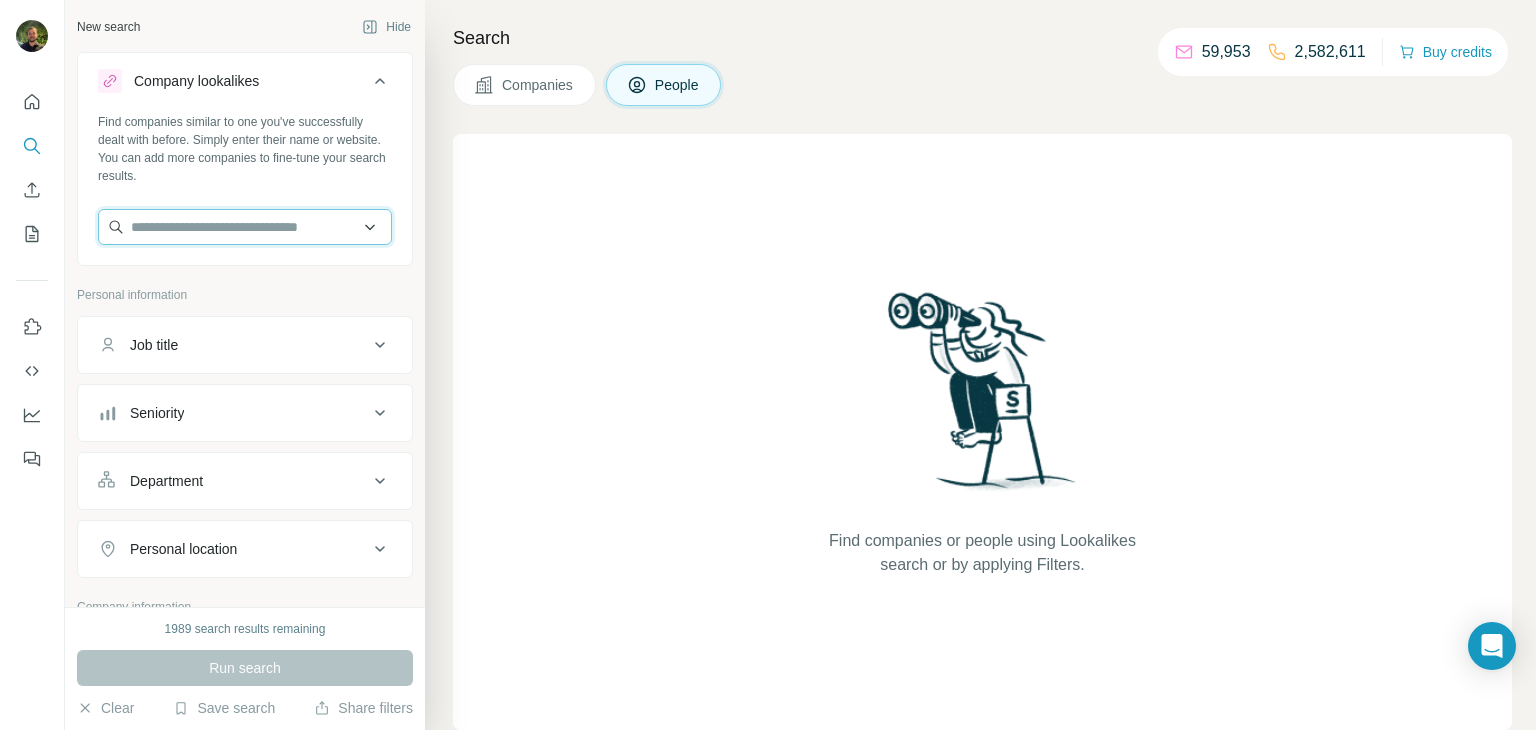 click at bounding box center (245, 227) 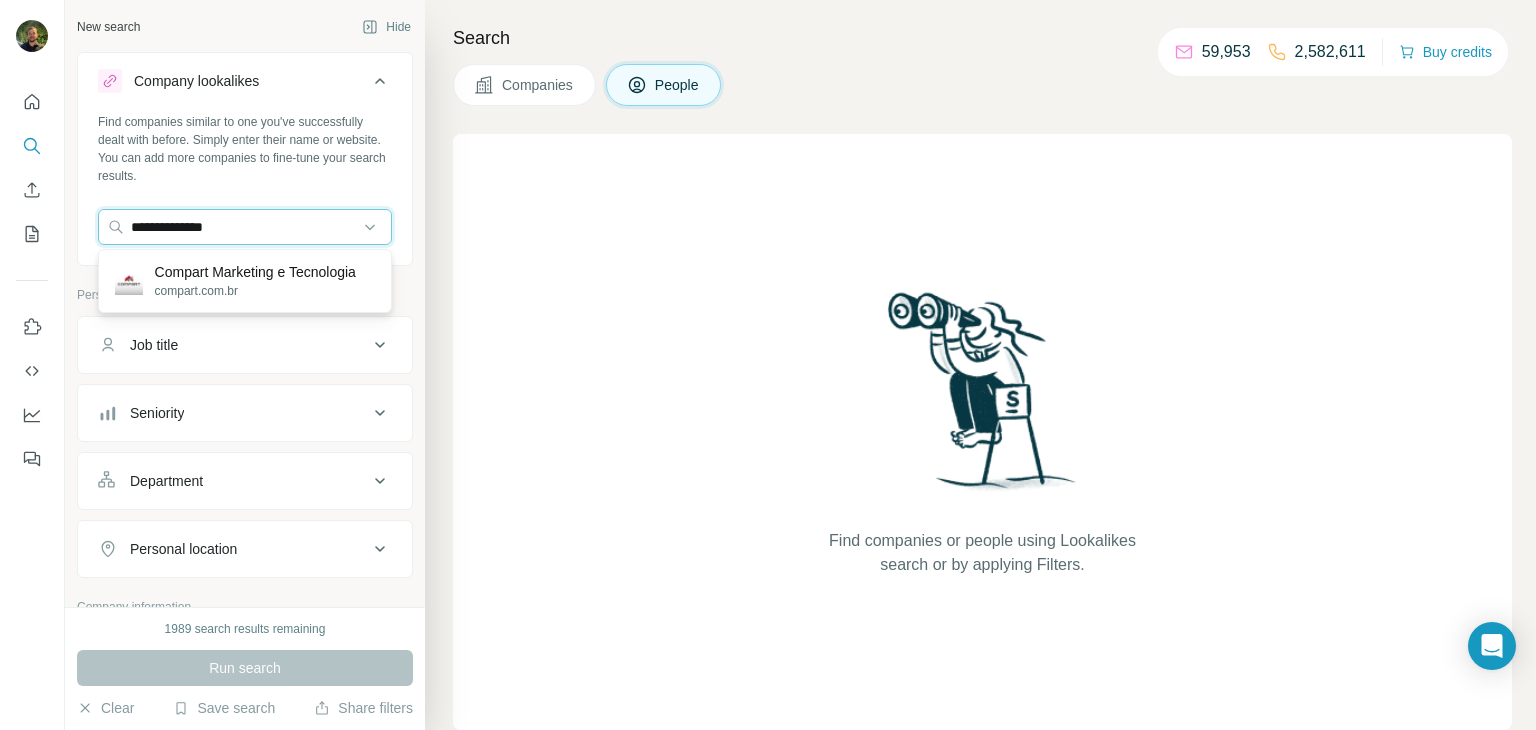type on "**********" 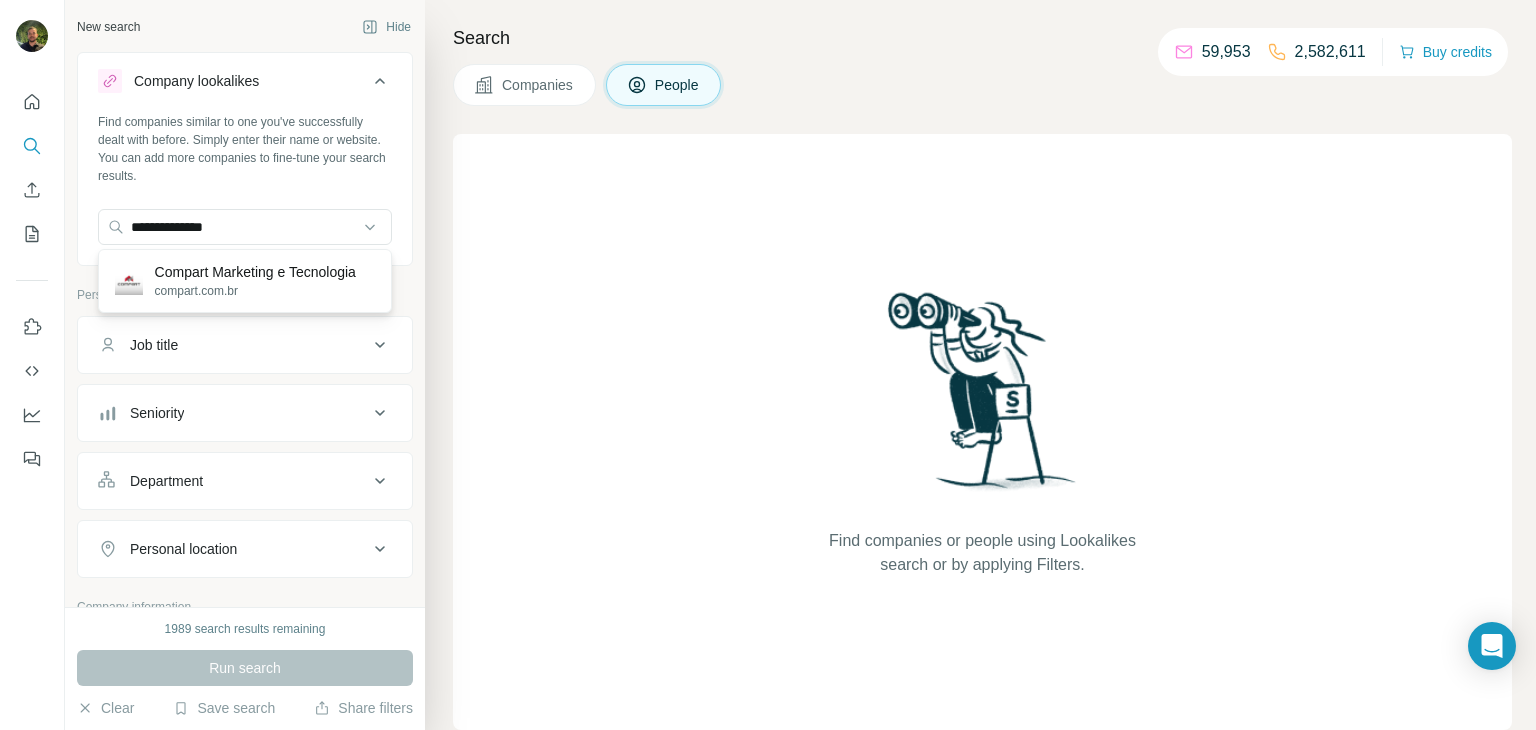 click on "compart.com.br" at bounding box center (255, 291) 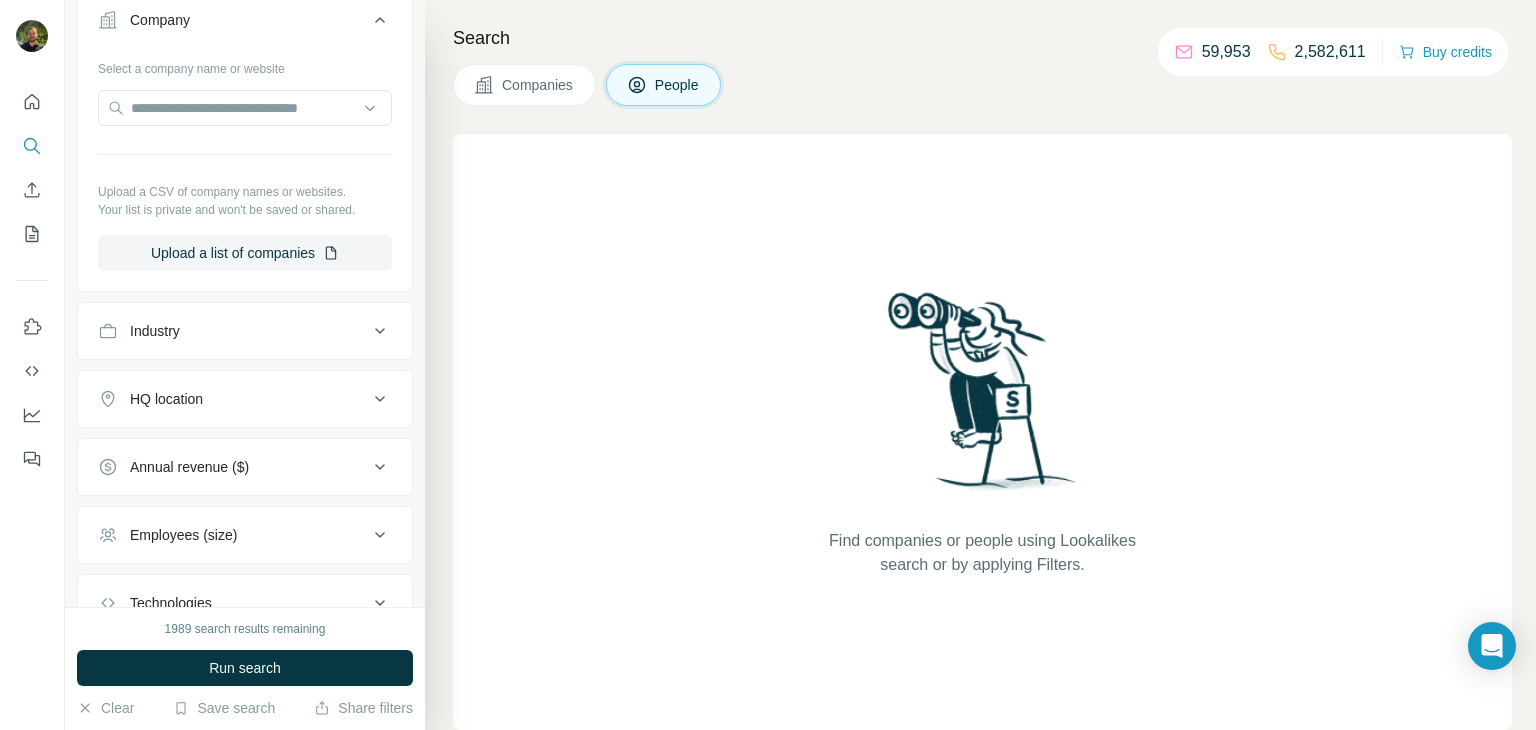 scroll, scrollTop: 0, scrollLeft: 0, axis: both 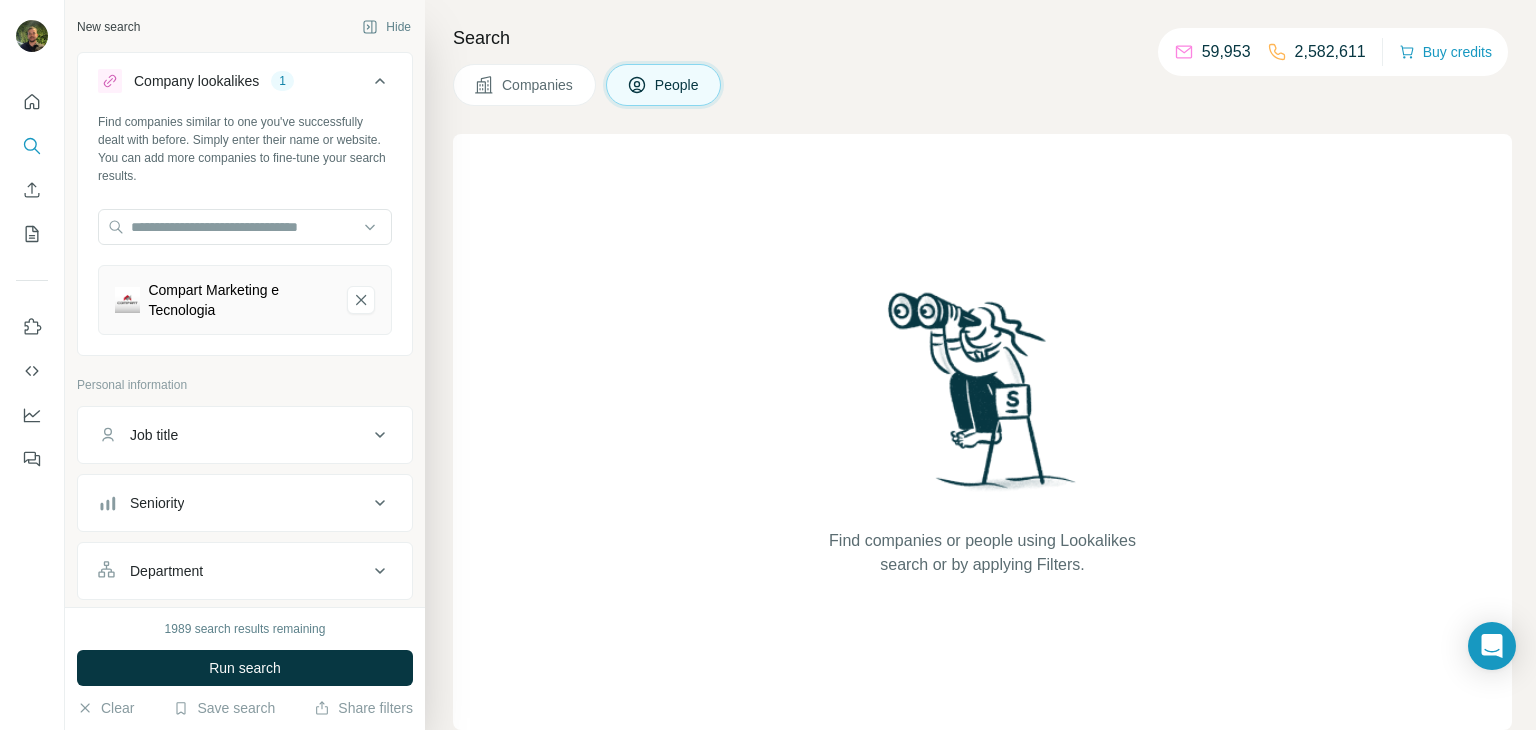 click 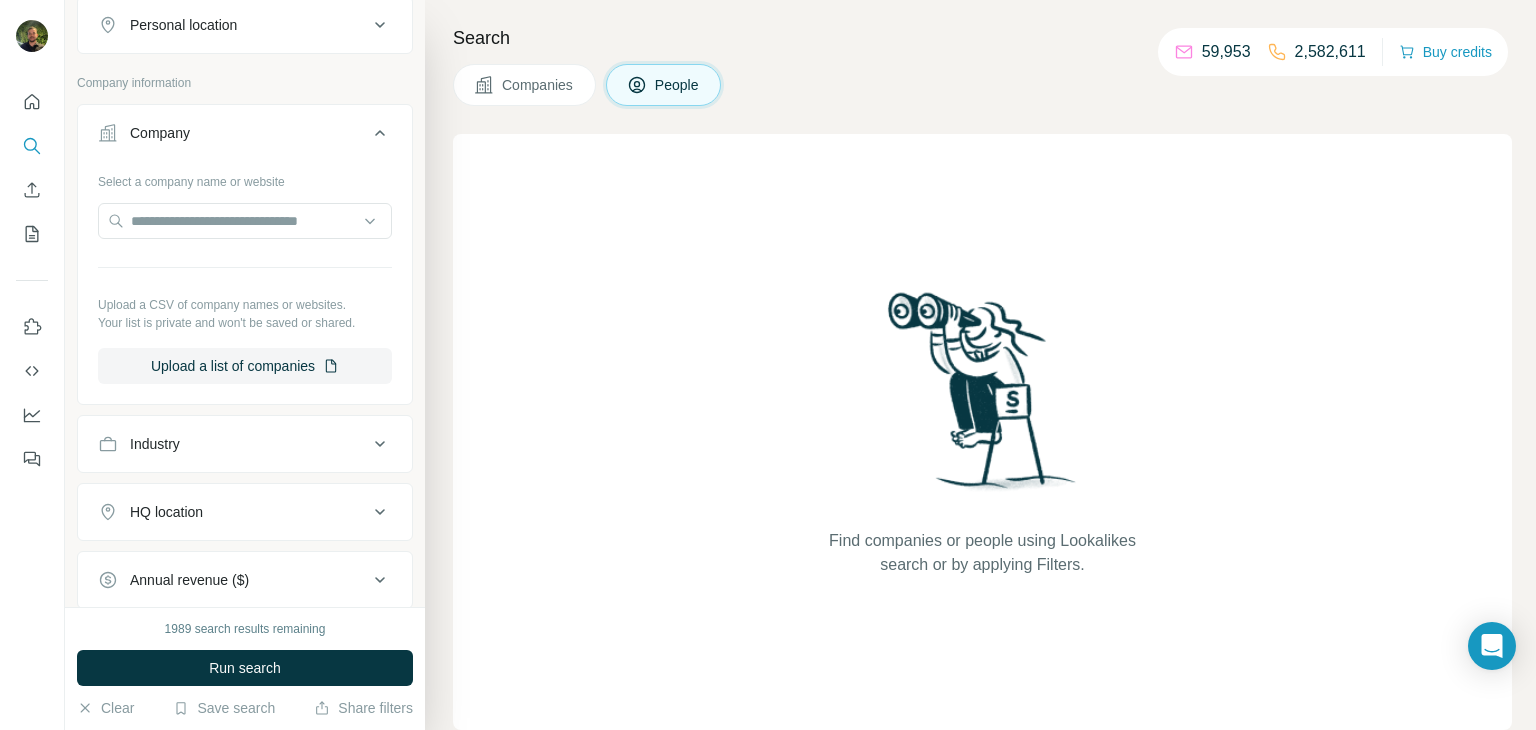 scroll, scrollTop: 0, scrollLeft: 0, axis: both 